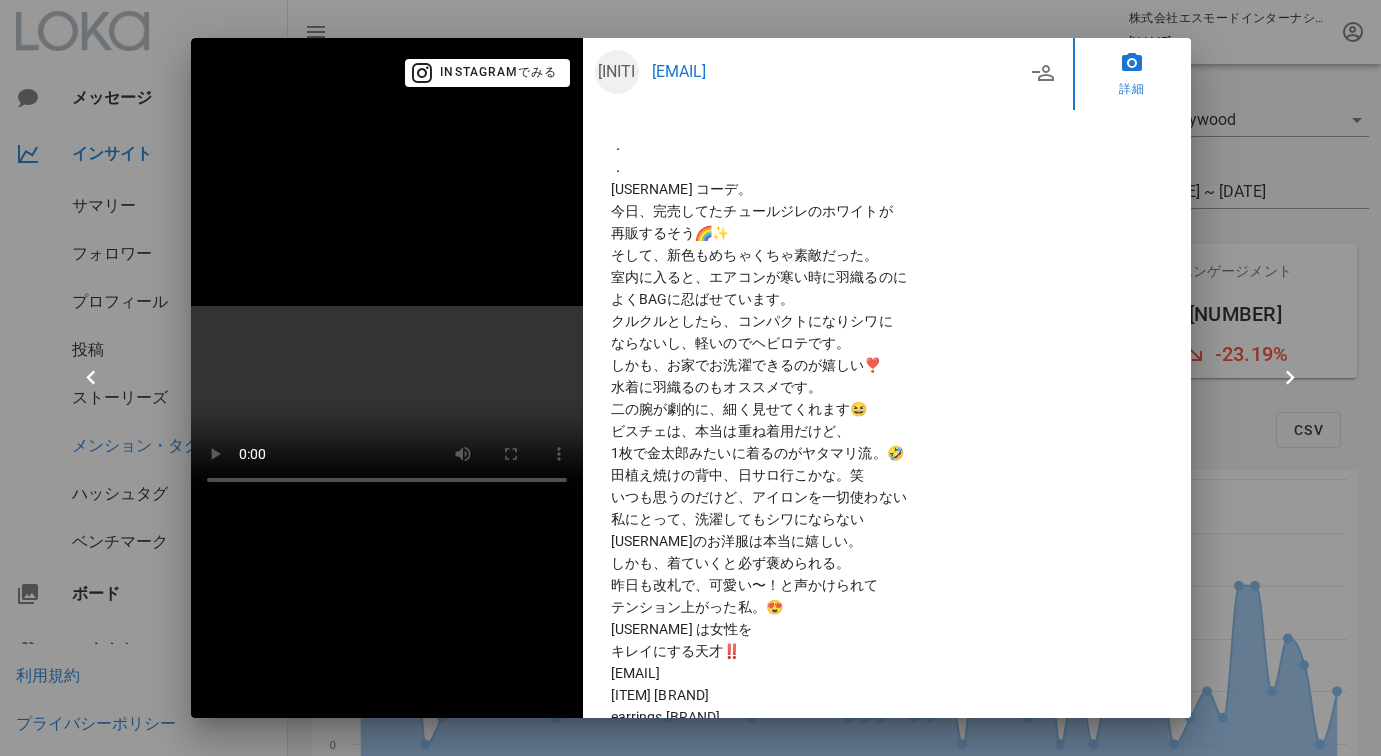 scroll, scrollTop: 7301, scrollLeft: 0, axis: vertical 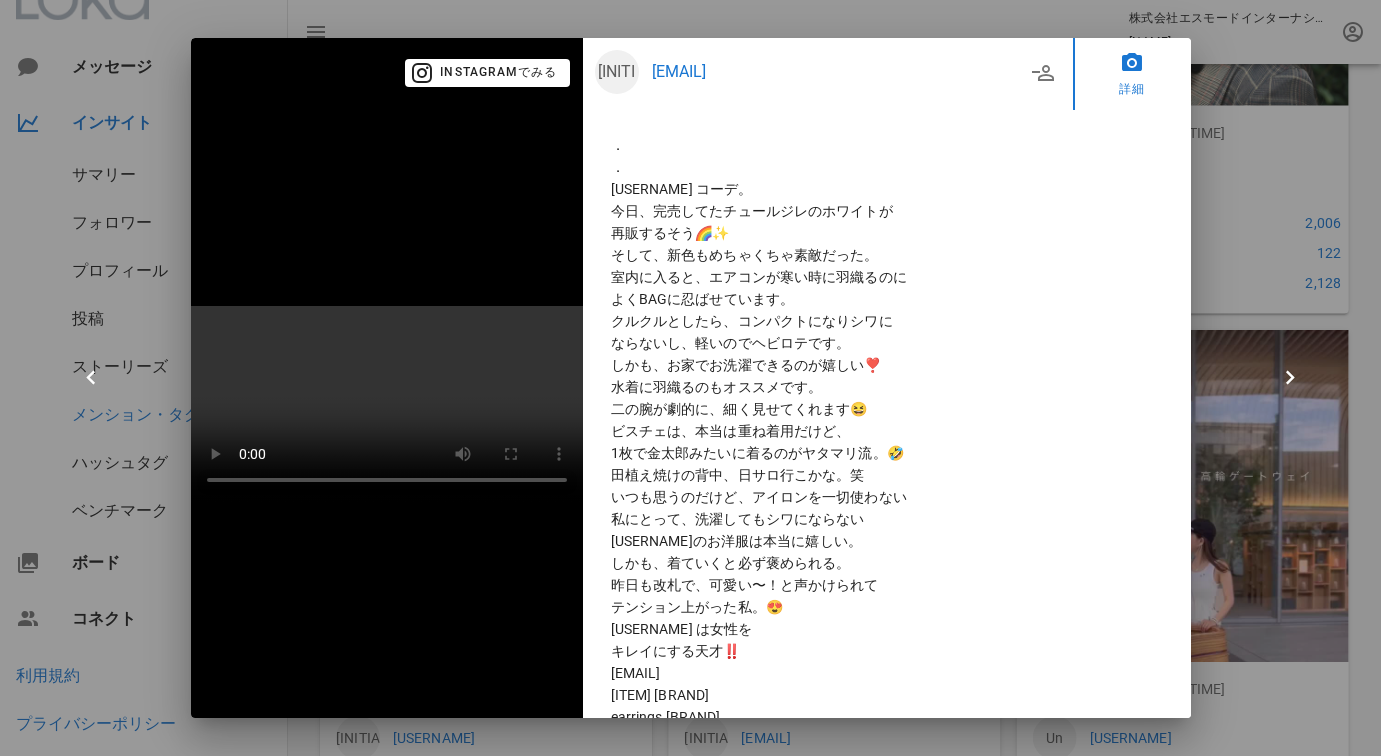 click at bounding box center [690, 378] 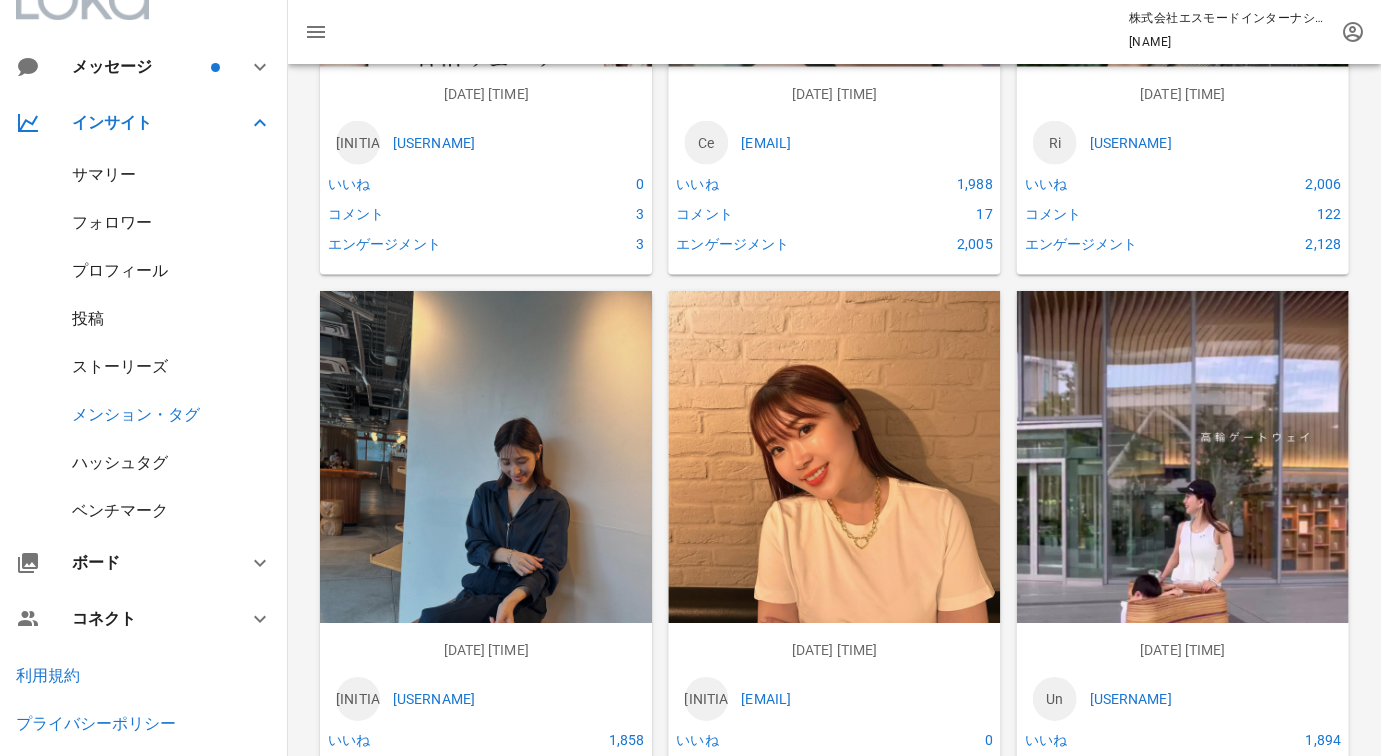 scroll, scrollTop: 7418, scrollLeft: 0, axis: vertical 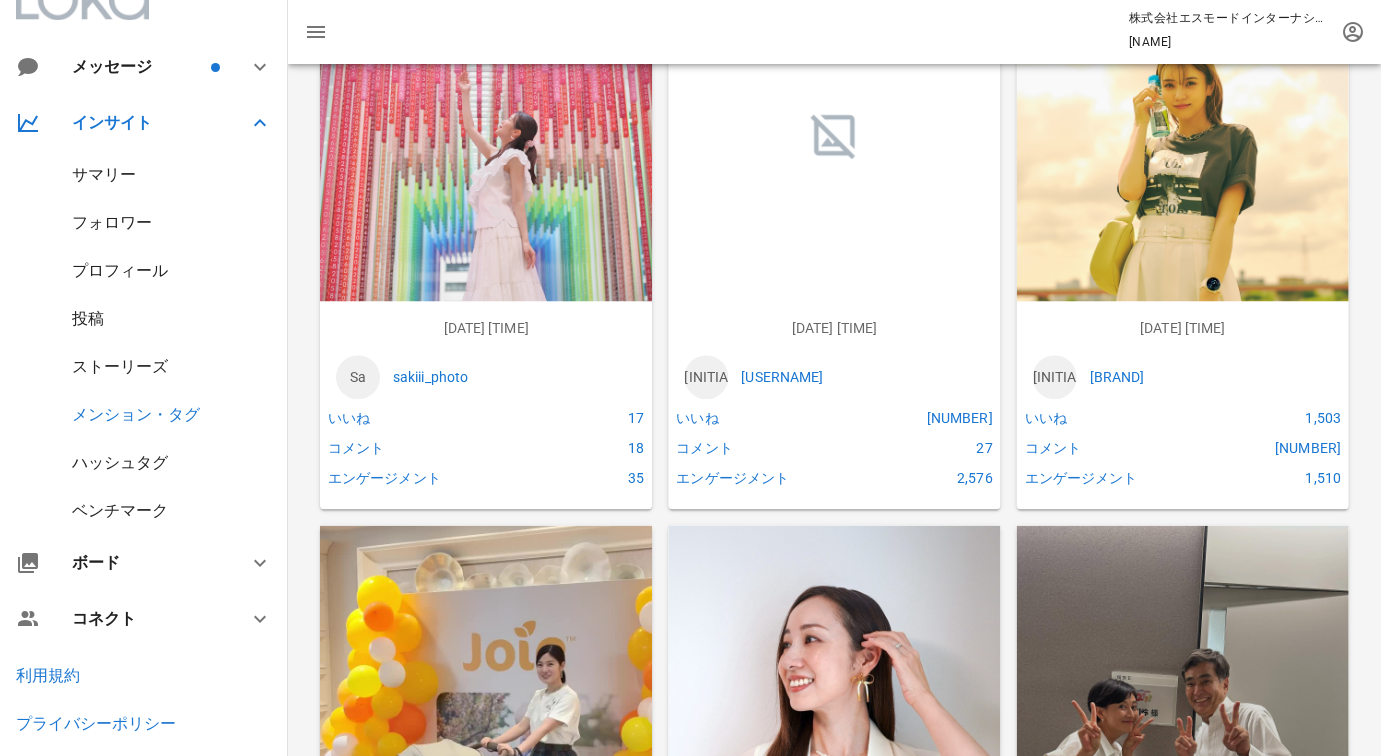click at bounding box center [1183, 176] 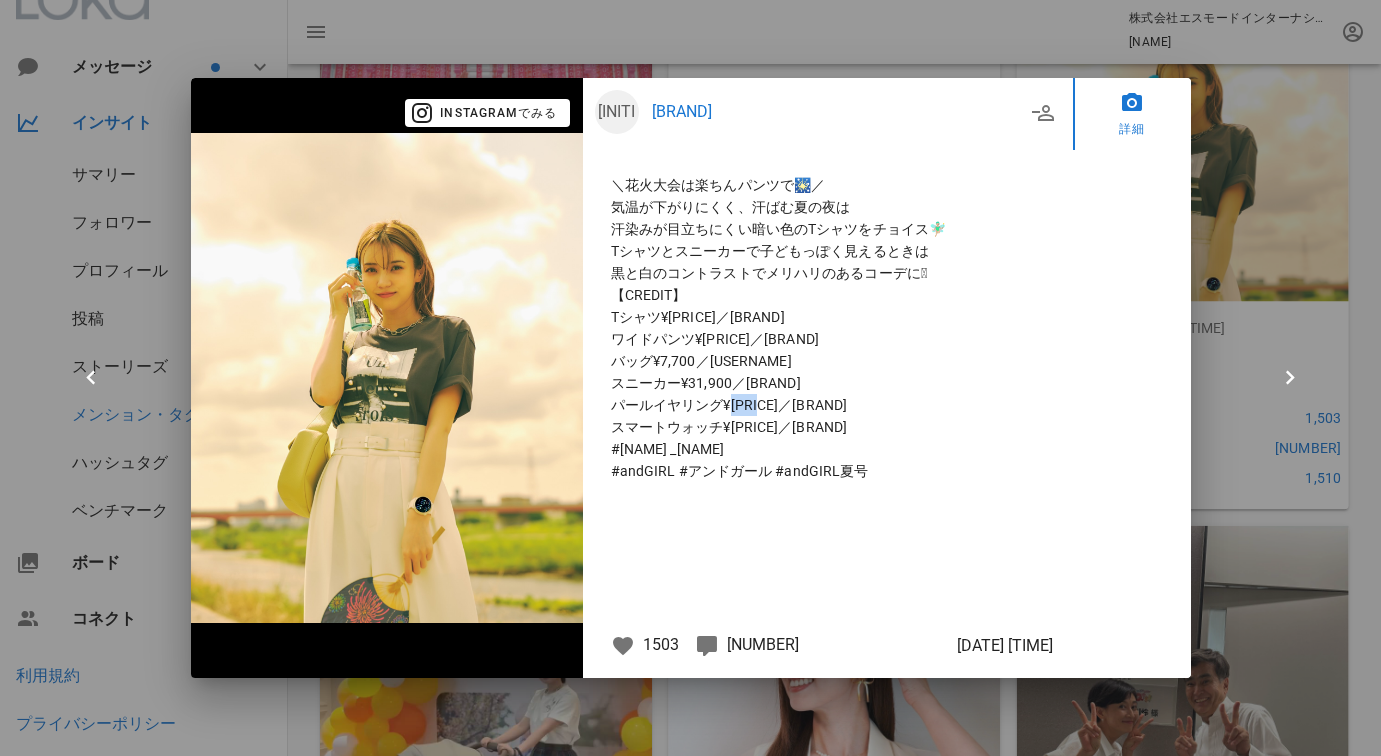 drag, startPoint x: 724, startPoint y: 401, endPoint x: 657, endPoint y: 405, distance: 67.11929 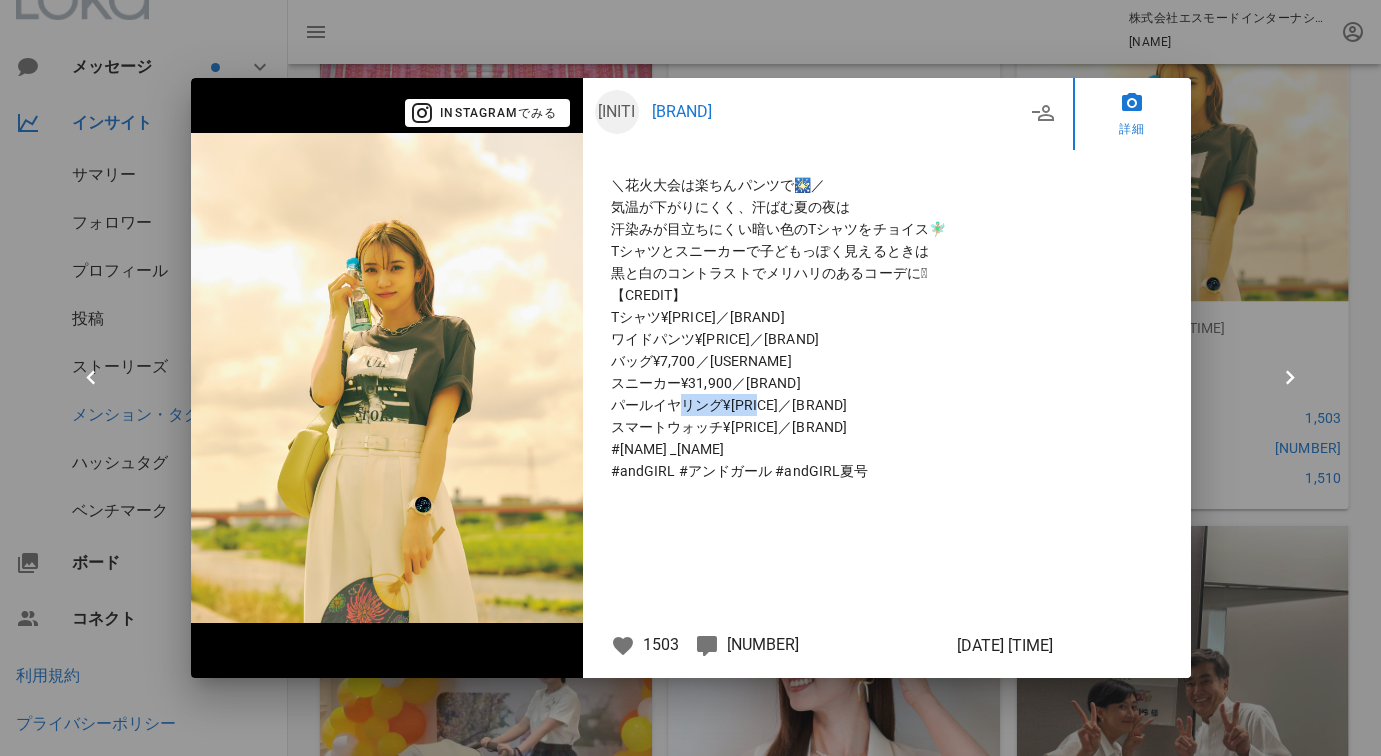 drag, startPoint x: 615, startPoint y: 406, endPoint x: 724, endPoint y: 403, distance: 109.041275 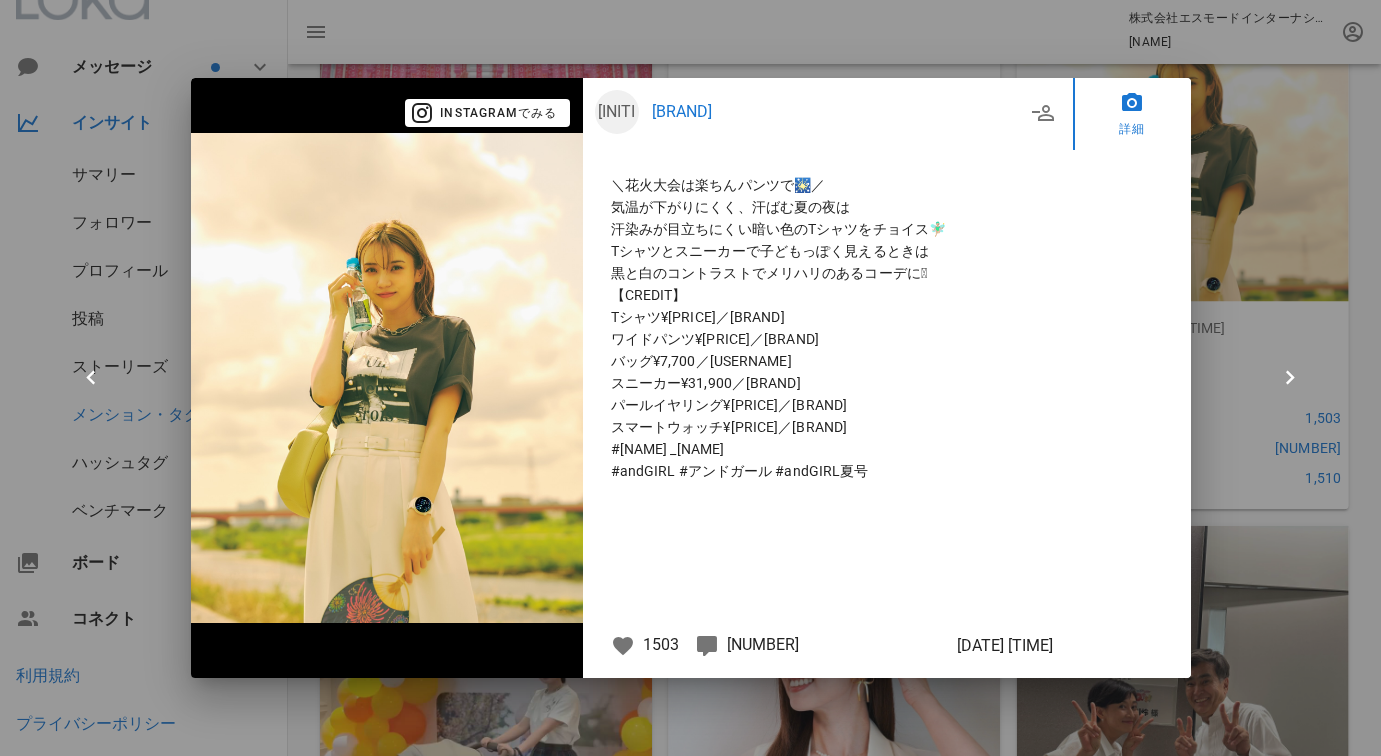 click at bounding box center [690, 378] 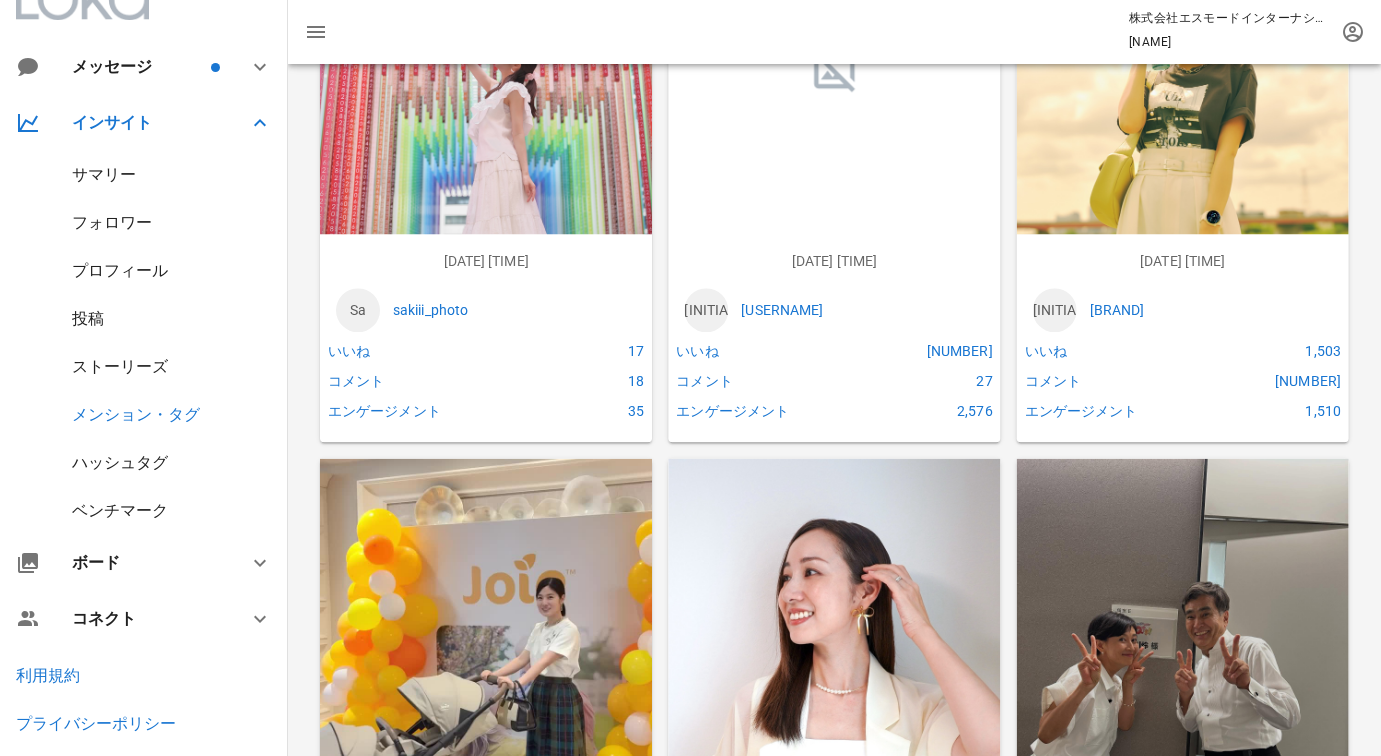 scroll, scrollTop: 3325, scrollLeft: 0, axis: vertical 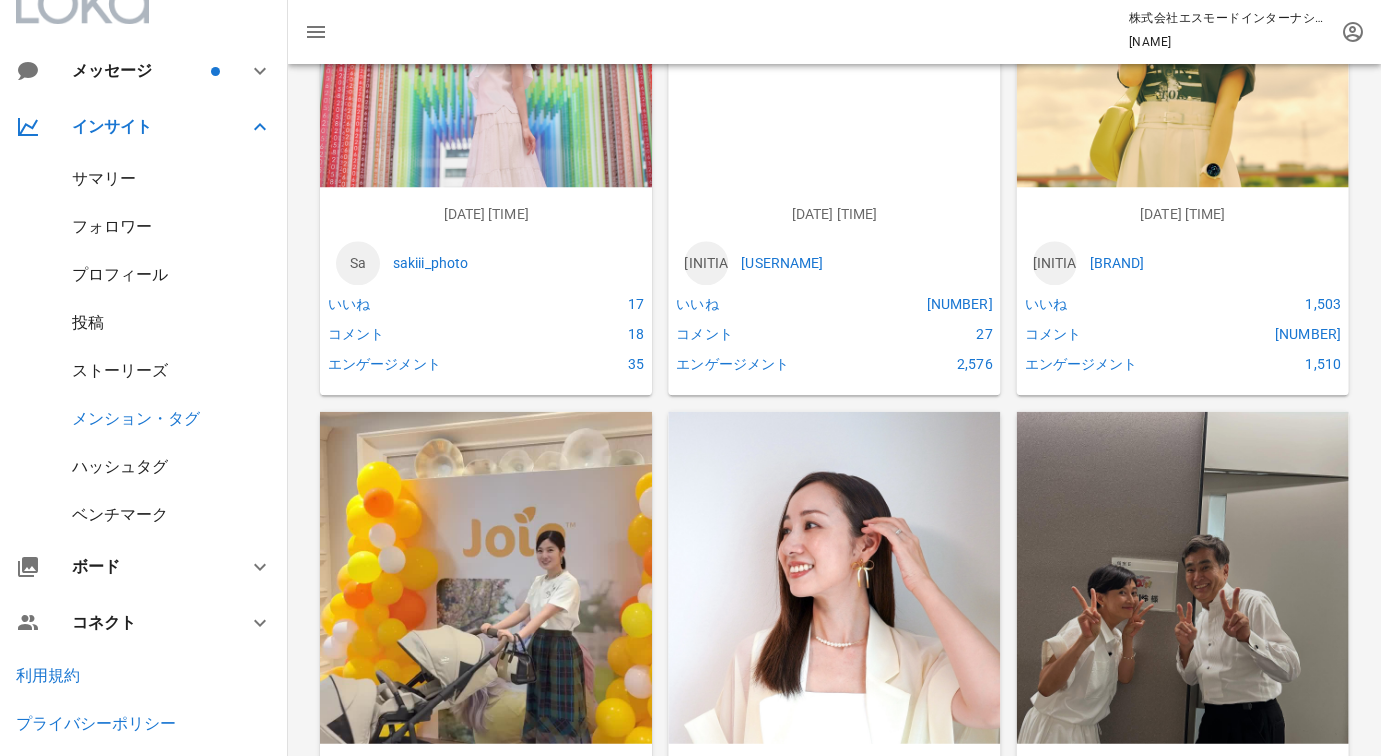 click on "サマリー" at bounding box center [104, 178] 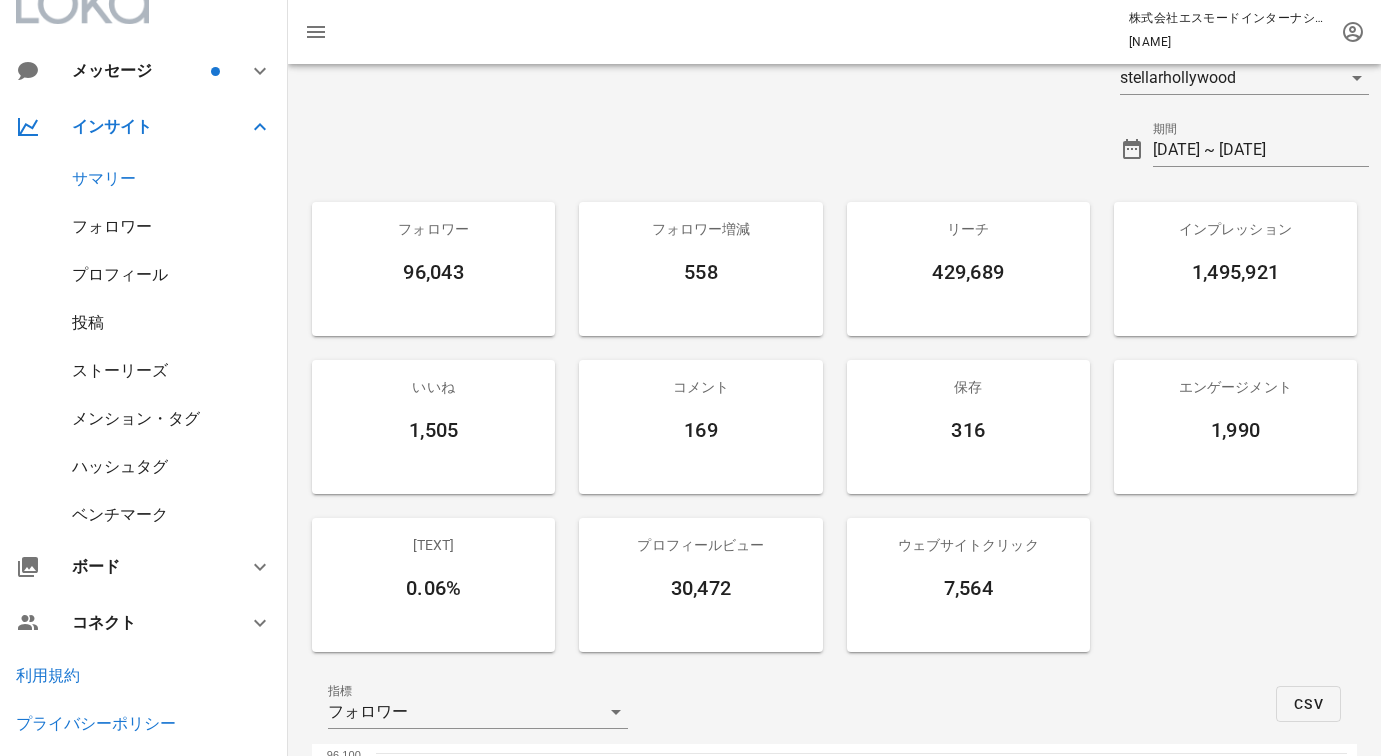 scroll, scrollTop: 0, scrollLeft: 0, axis: both 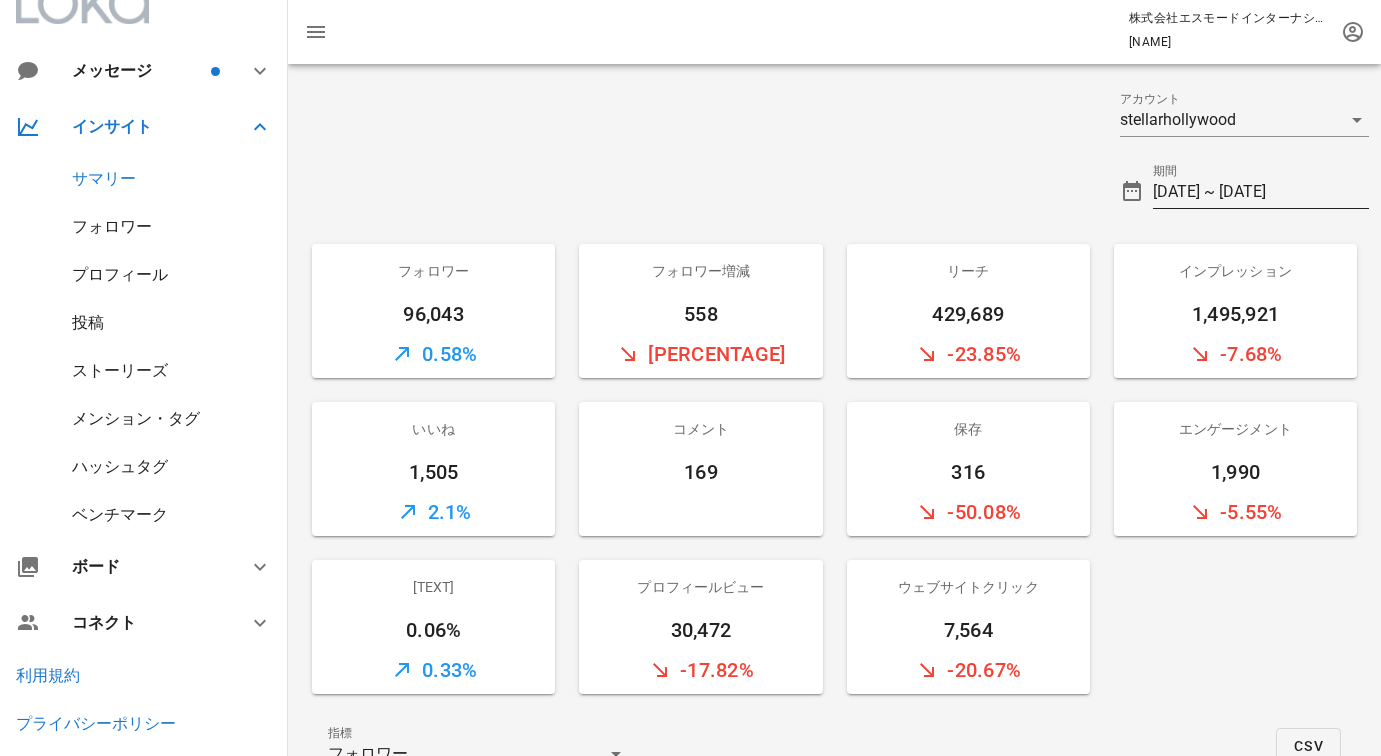 click on "[DATE] ~ [DATE]" at bounding box center (1261, 192) 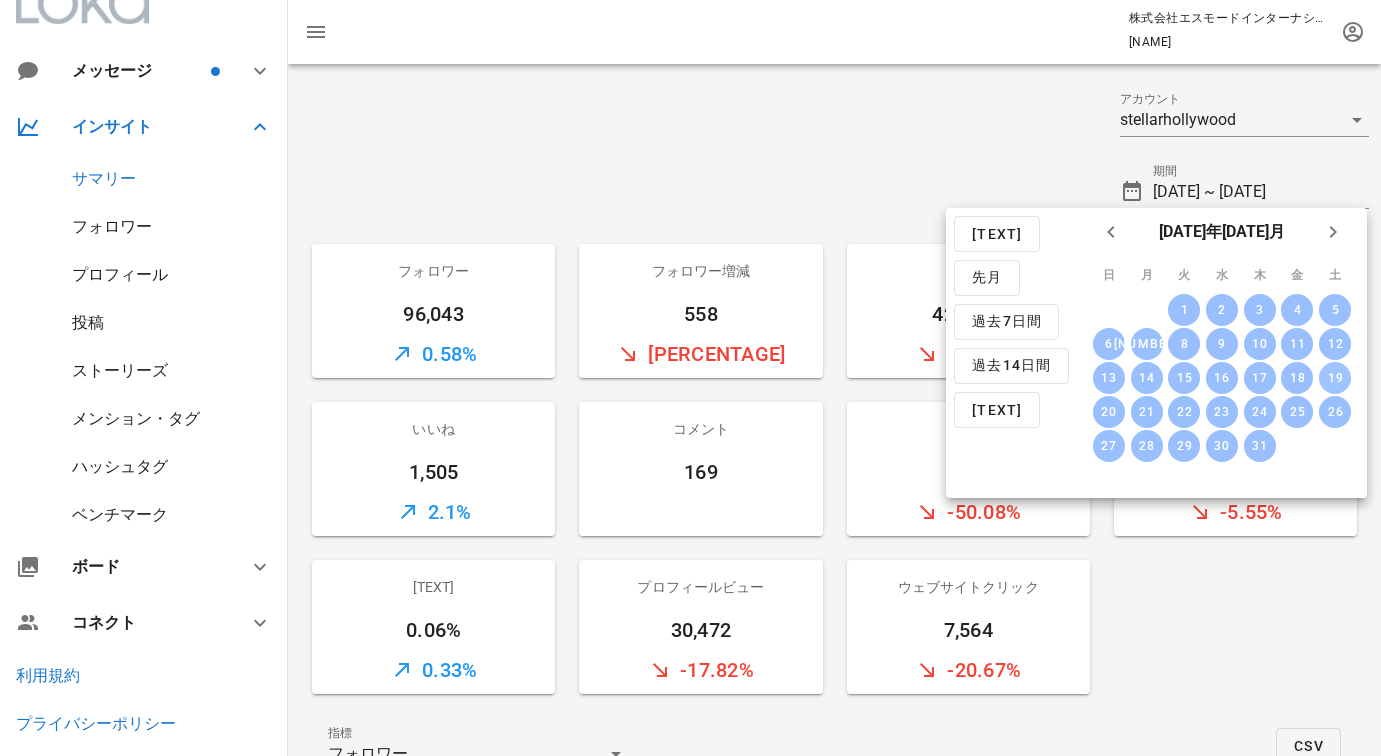 click on "19" at bounding box center [1335, 378] 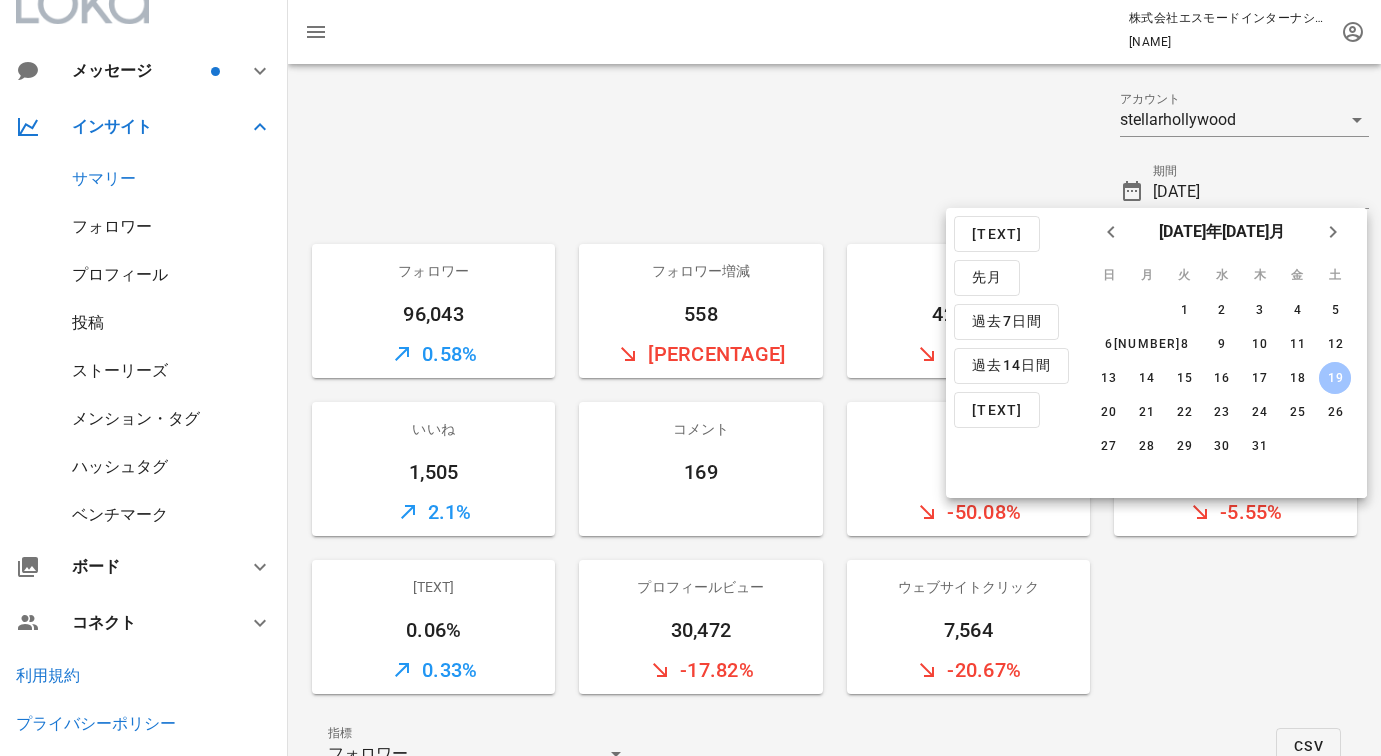 click on "19" at bounding box center [1335, 378] 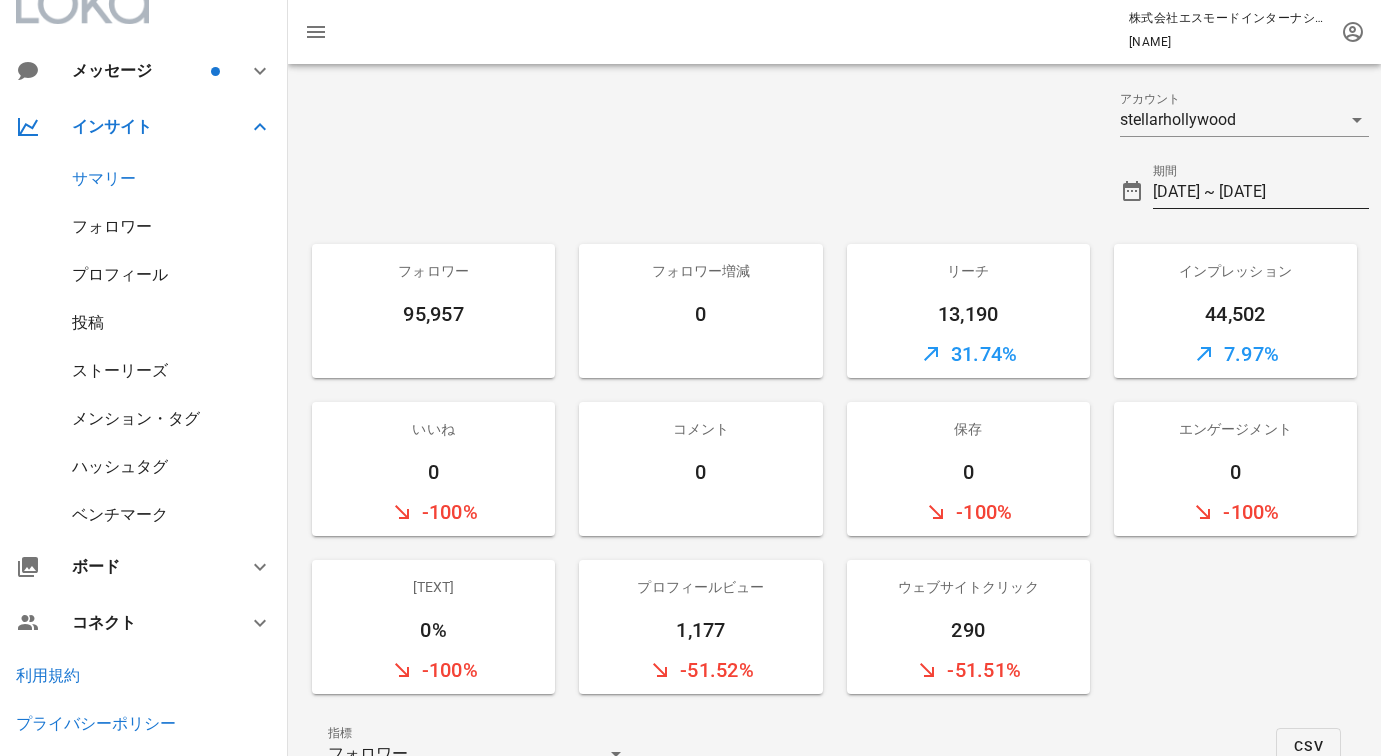 click on "[DATE] ~ [DATE]" at bounding box center [1261, 192] 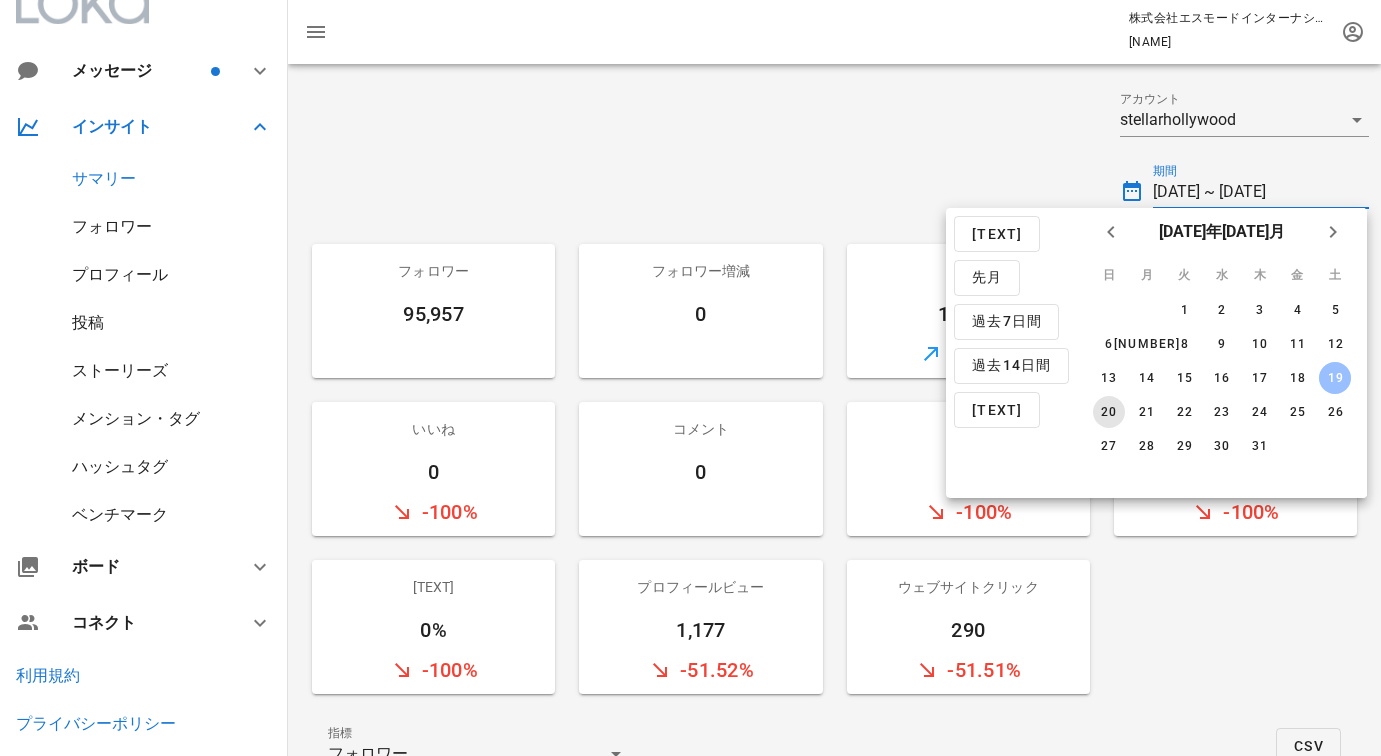click on "20" at bounding box center (1109, 412) 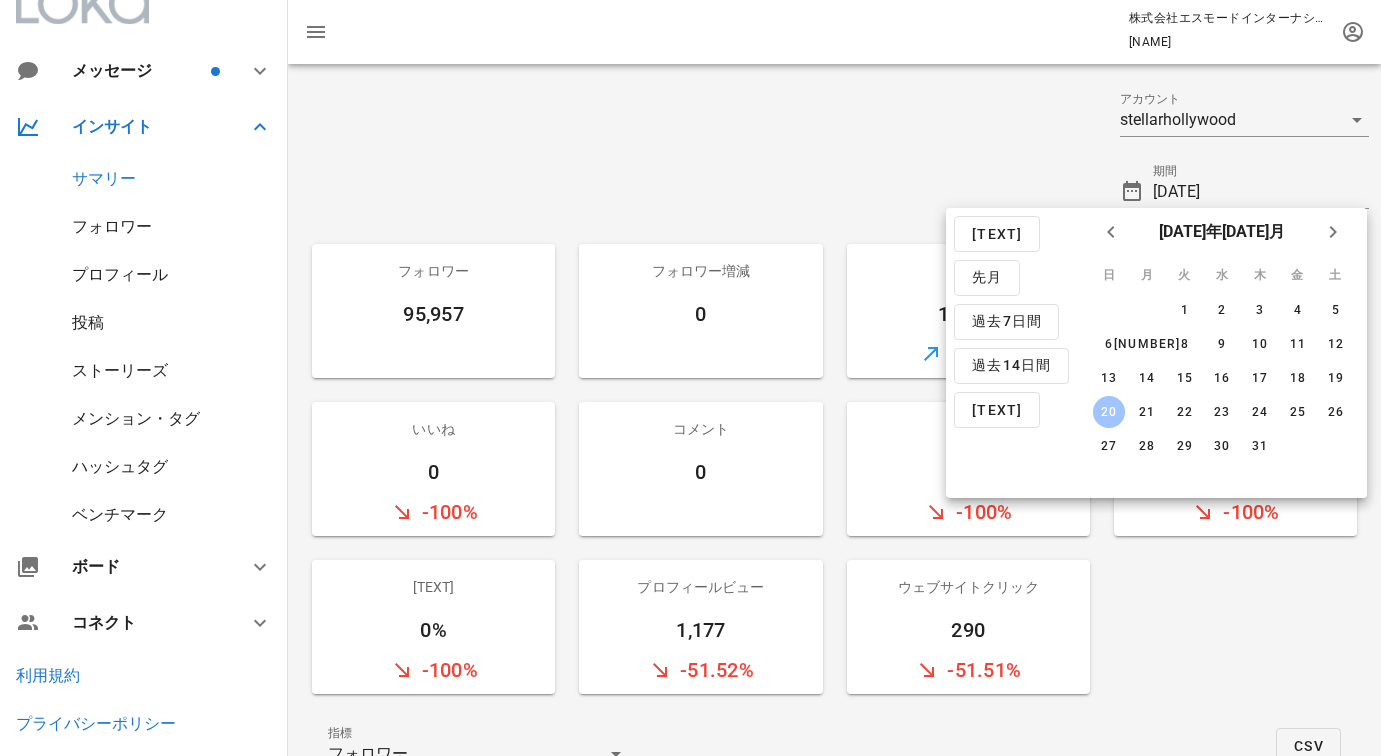click on "20" at bounding box center [1109, 412] 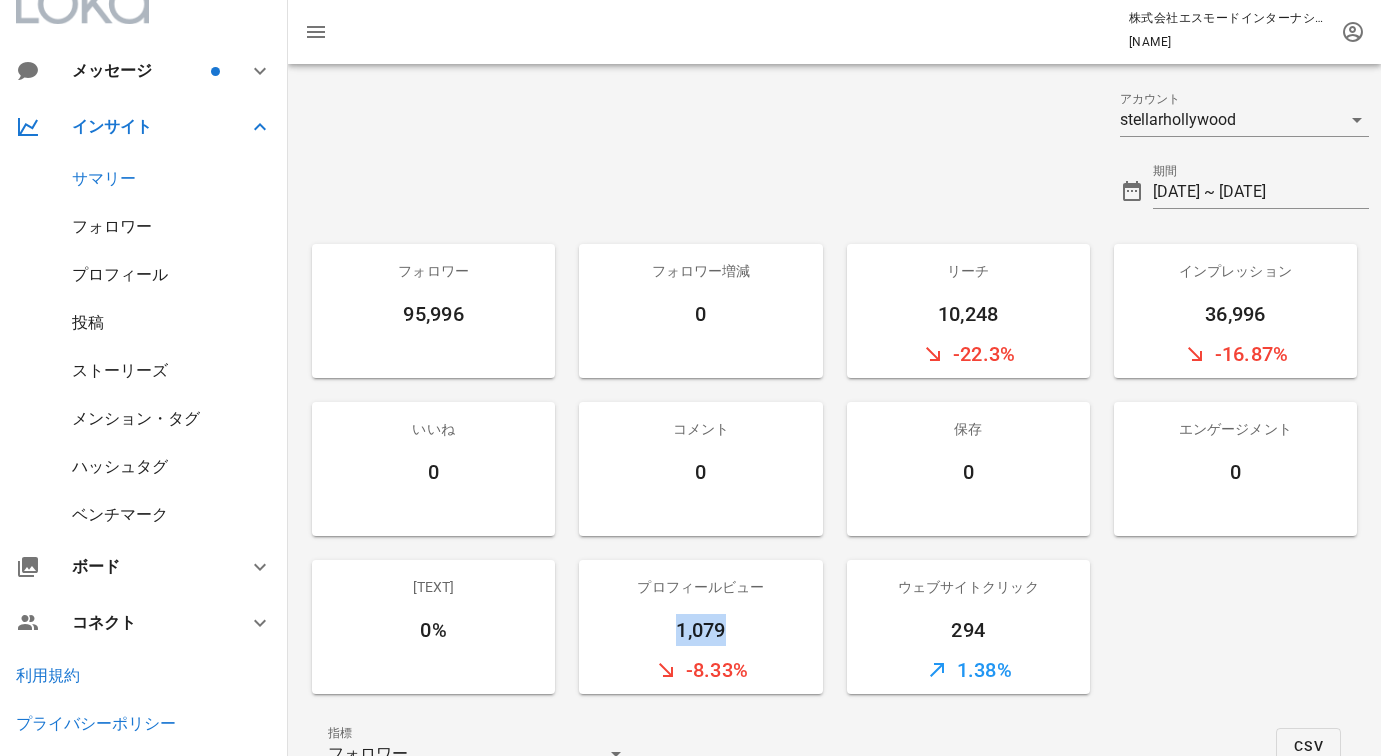 drag, startPoint x: 736, startPoint y: 632, endPoint x: 674, endPoint y: 632, distance: 62 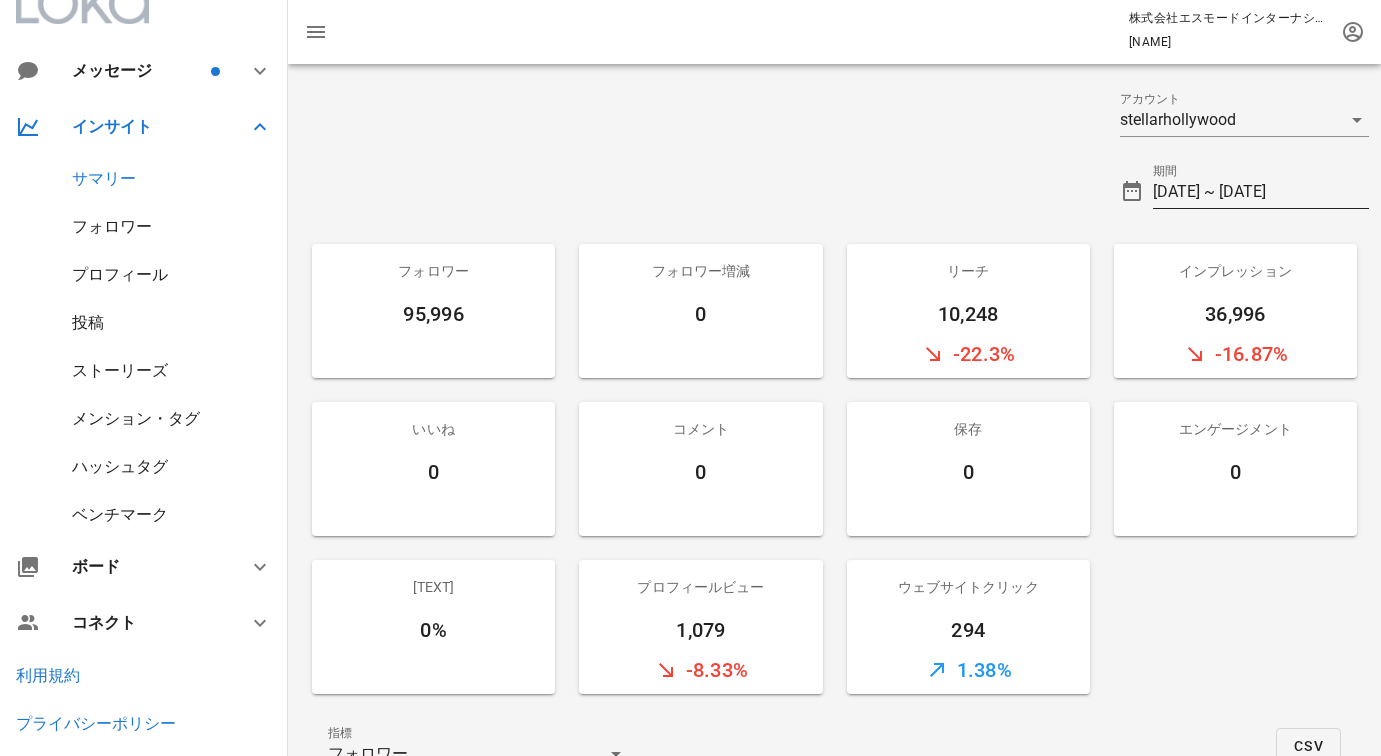 click on "[DATE] ~ [DATE]" at bounding box center [1261, 192] 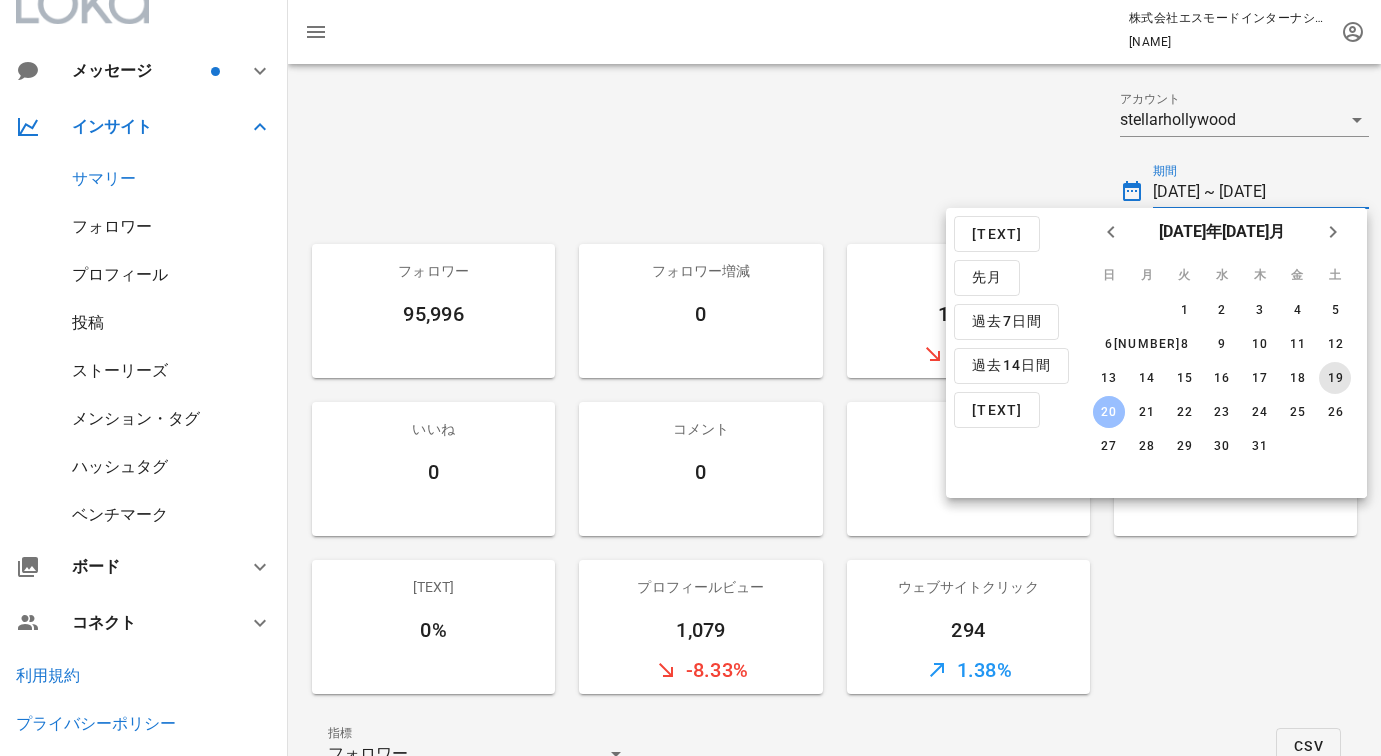 click on "19" at bounding box center (1335, 378) 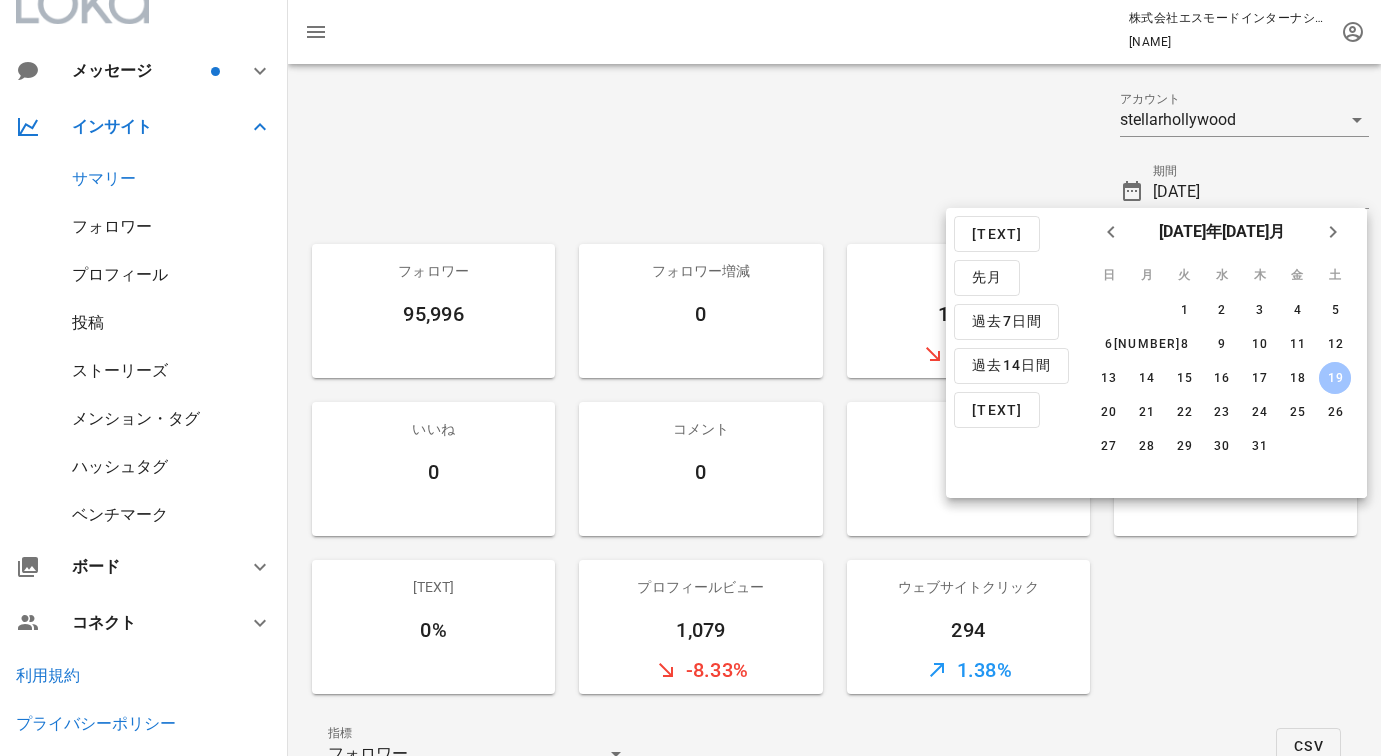 click on "19" at bounding box center [1335, 378] 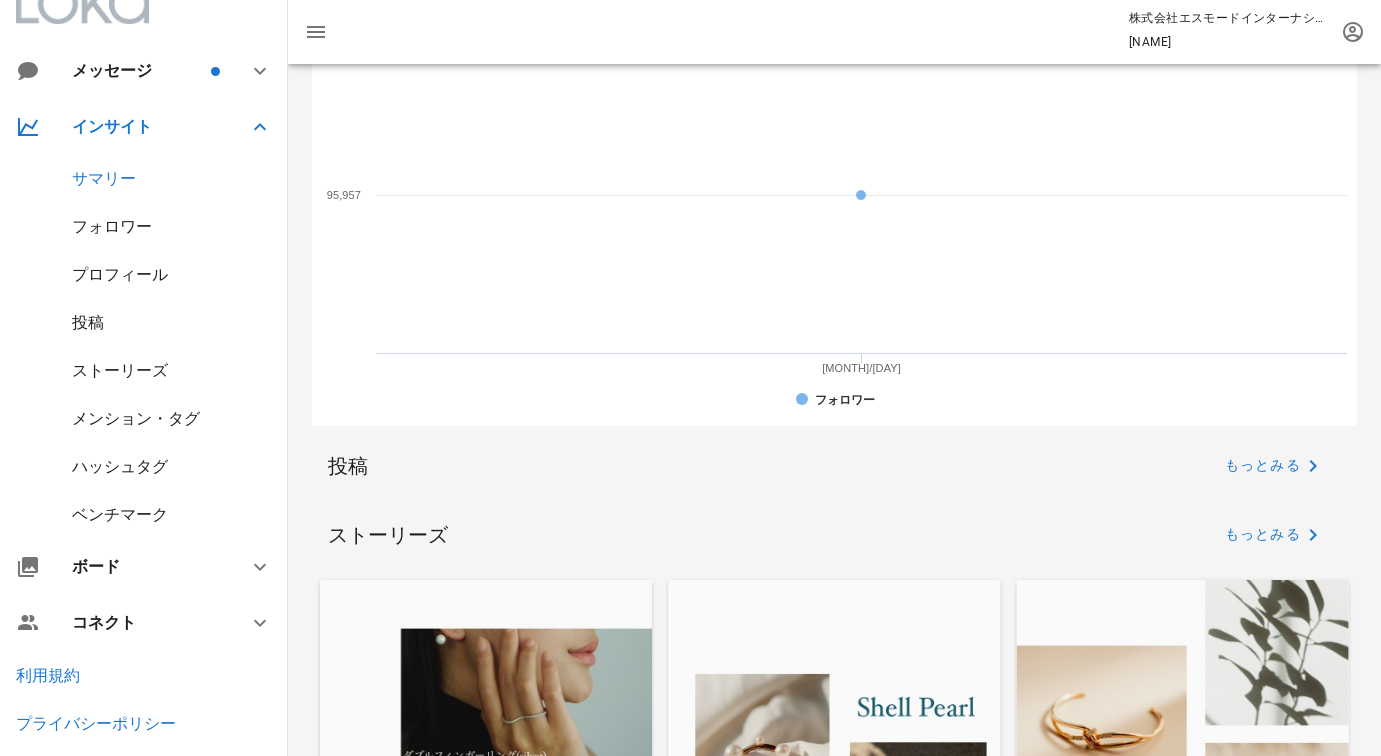 scroll, scrollTop: 0, scrollLeft: 0, axis: both 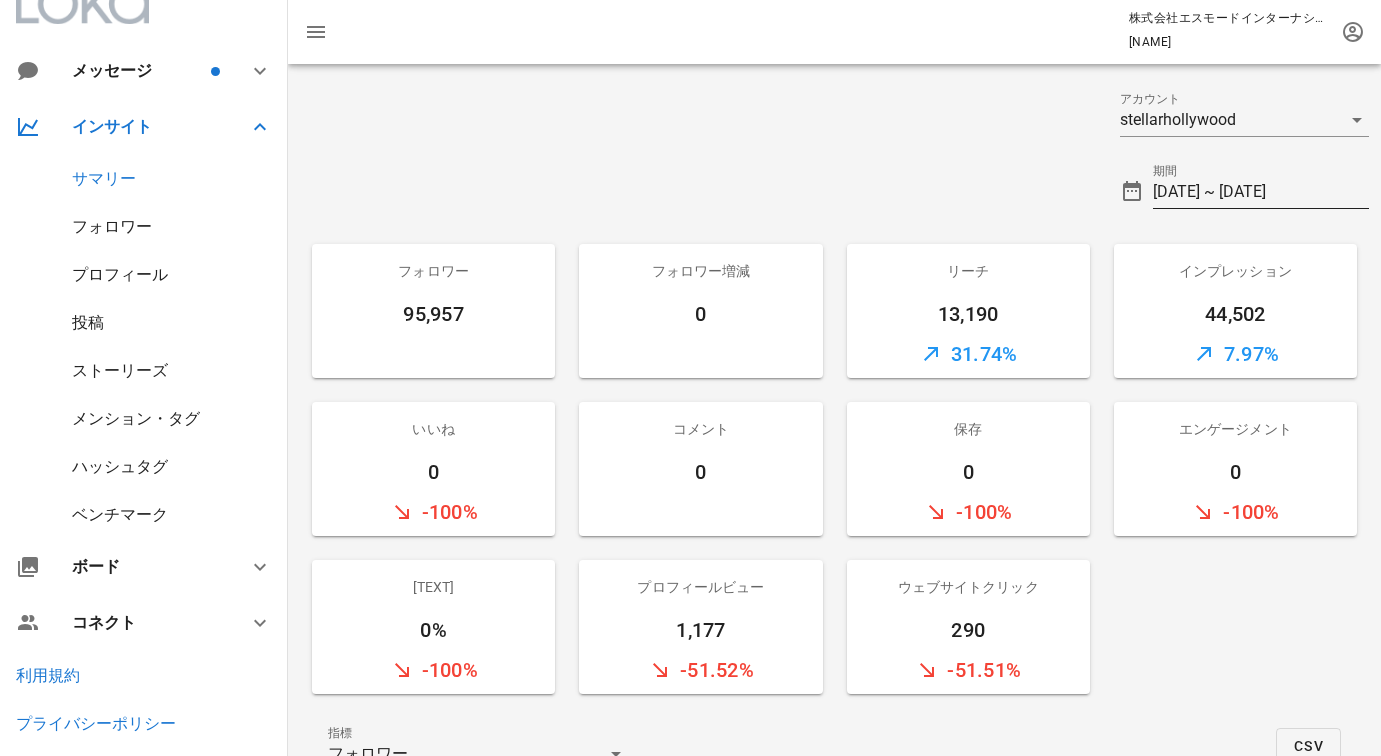 click on "[DATE] ~ [DATE]" at bounding box center [1261, 192] 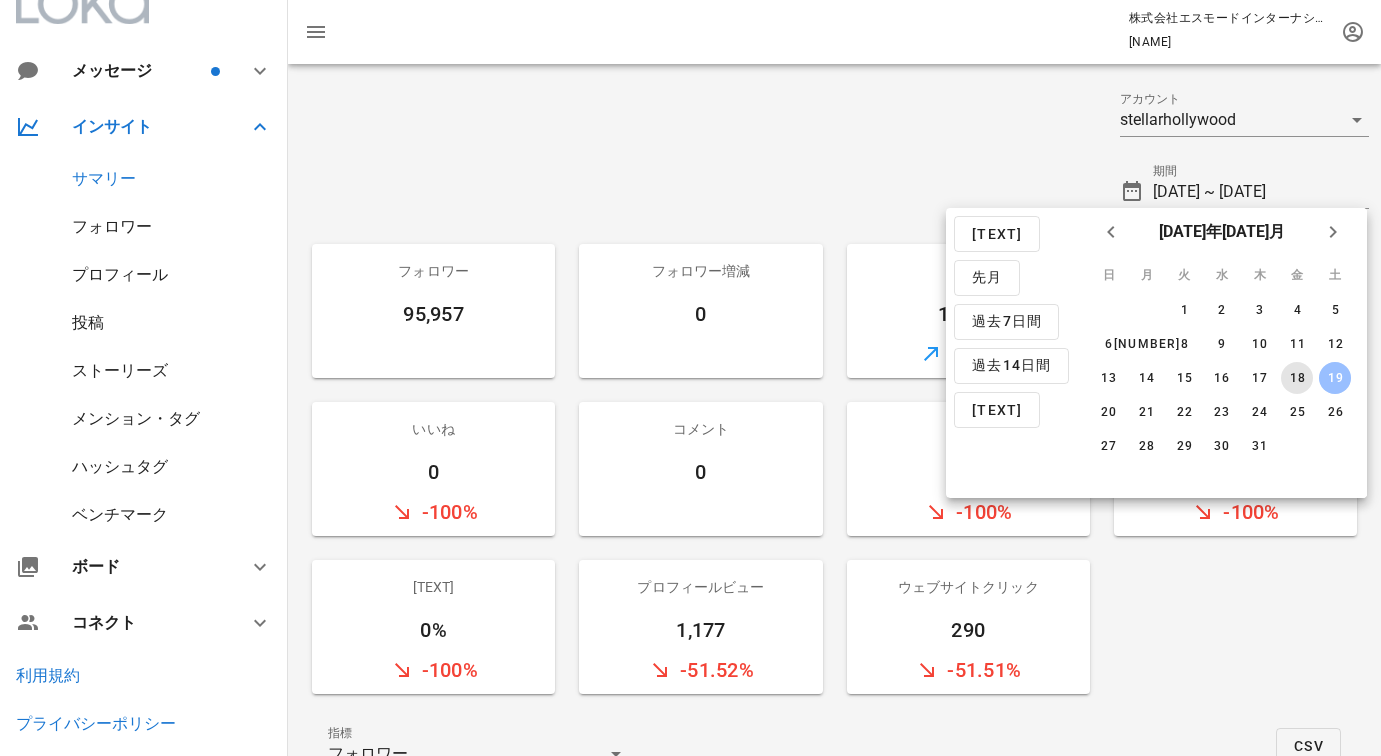 click on "18" at bounding box center [1297, 378] 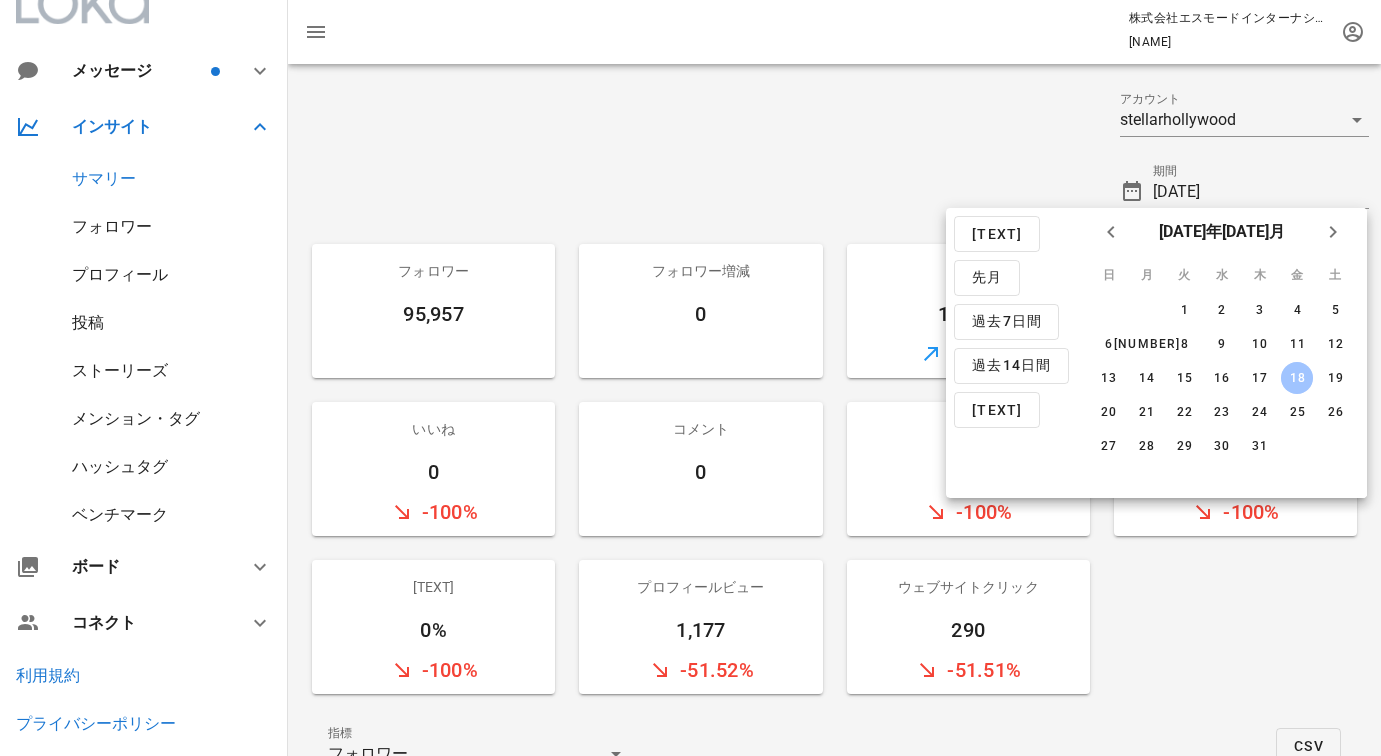 click on "18" at bounding box center (1297, 378) 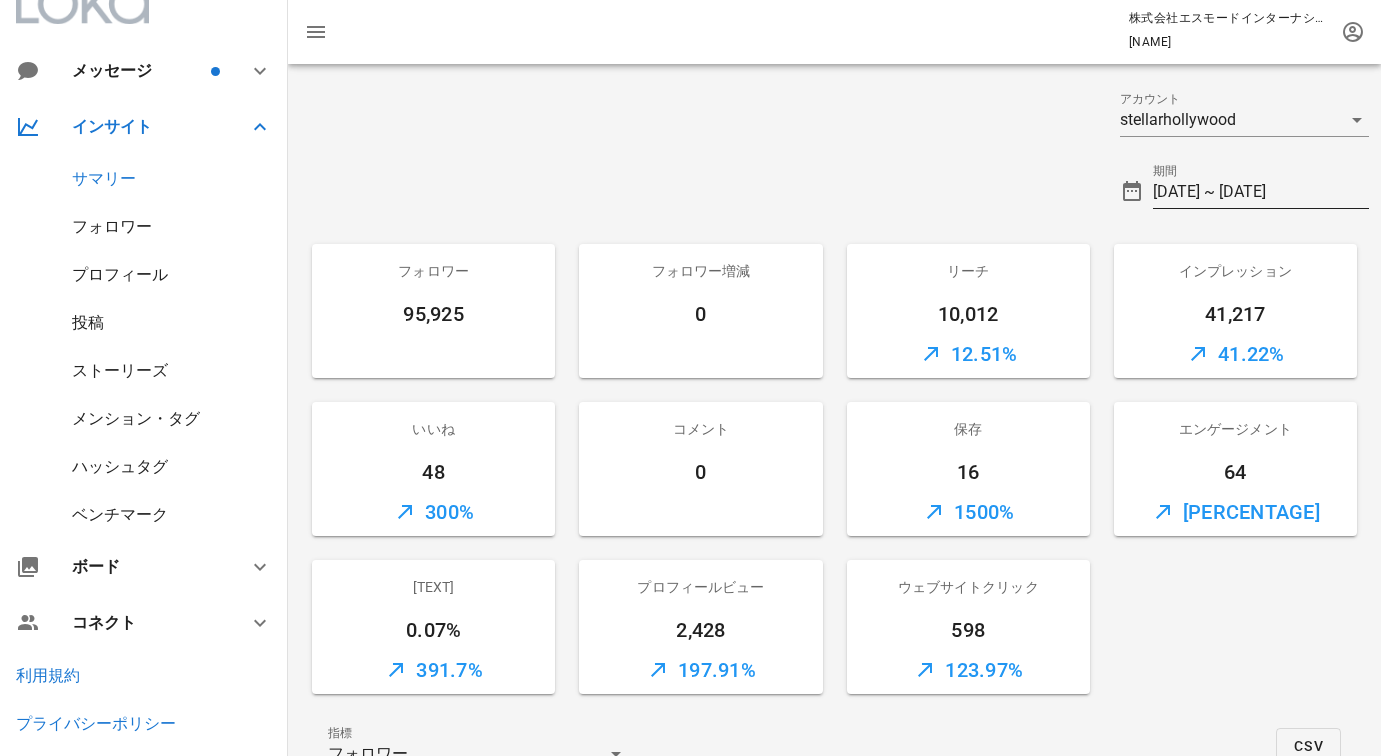click on "[DATE] ~ [DATE]" at bounding box center [1261, 192] 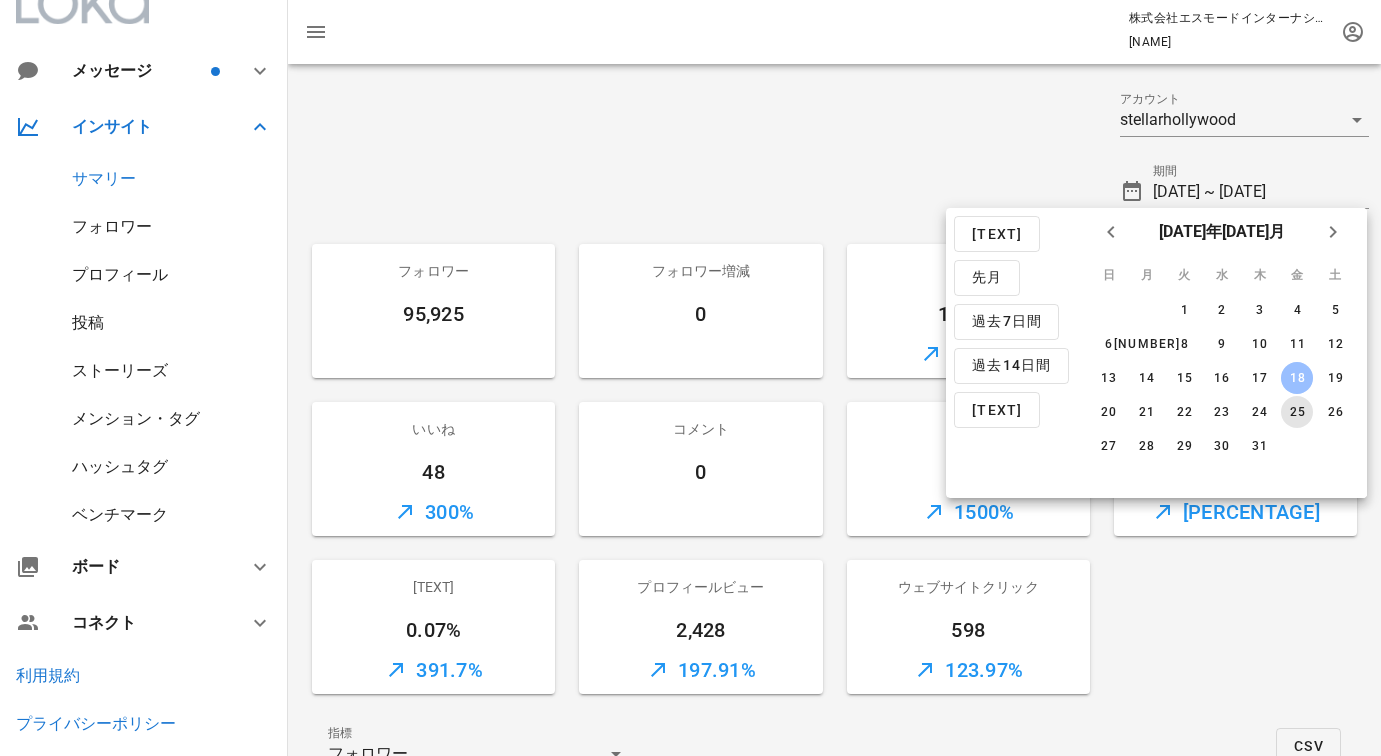 click on "25" at bounding box center (1297, 412) 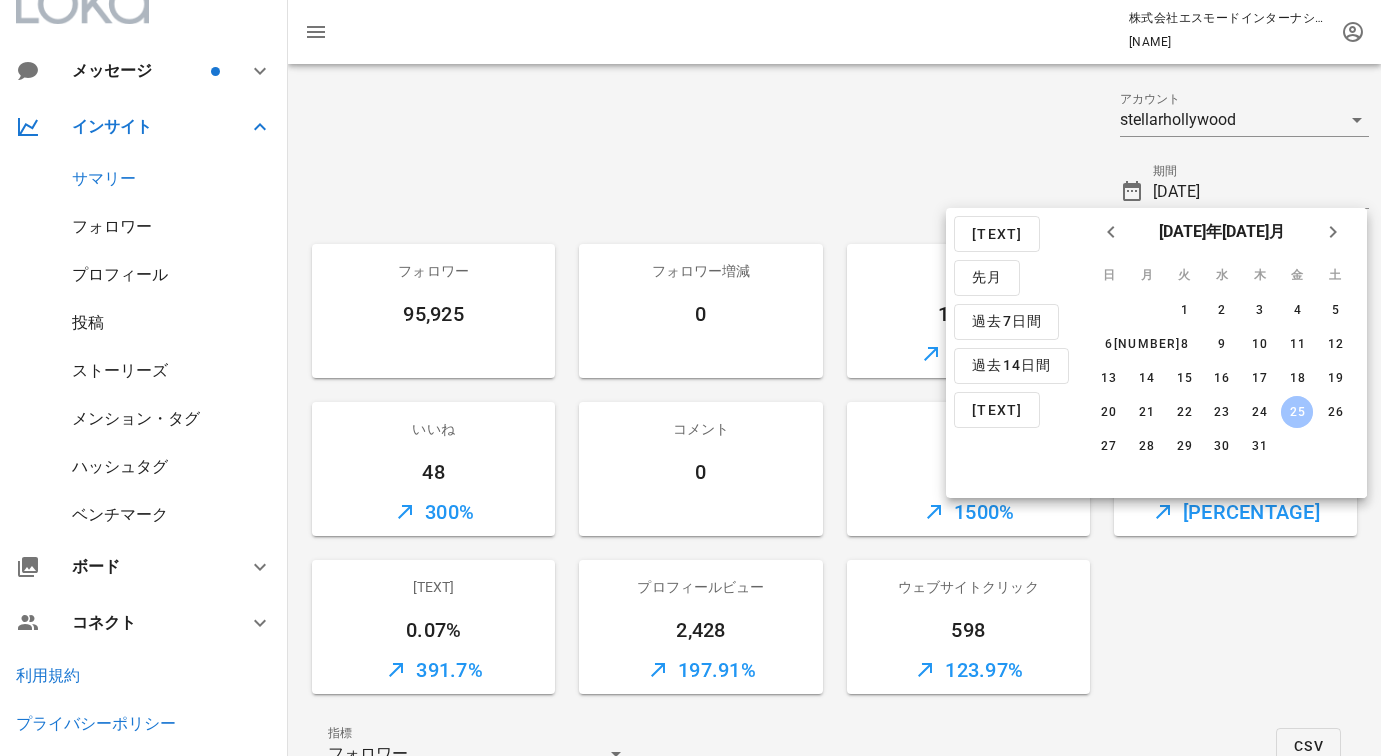 click on "25" at bounding box center [1297, 412] 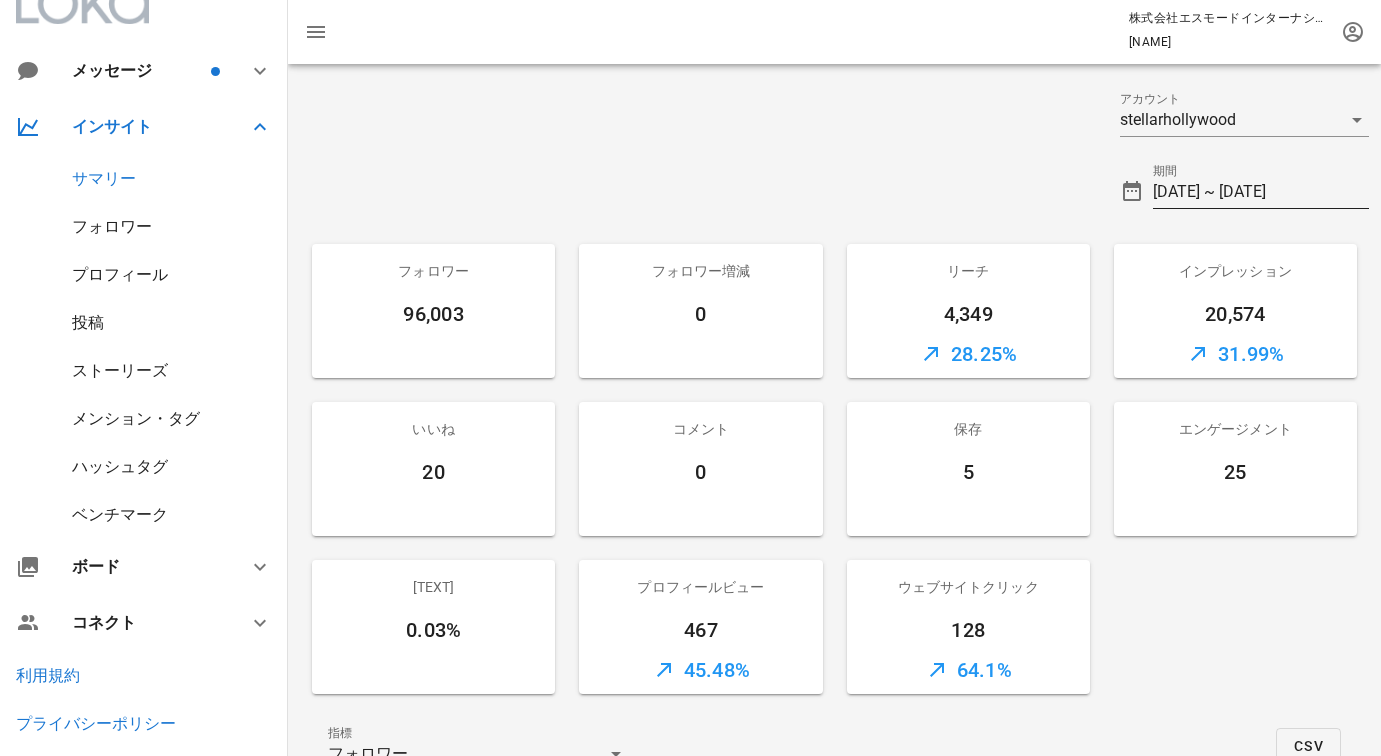 click on "[DATE] ~ [DATE]" at bounding box center [1261, 192] 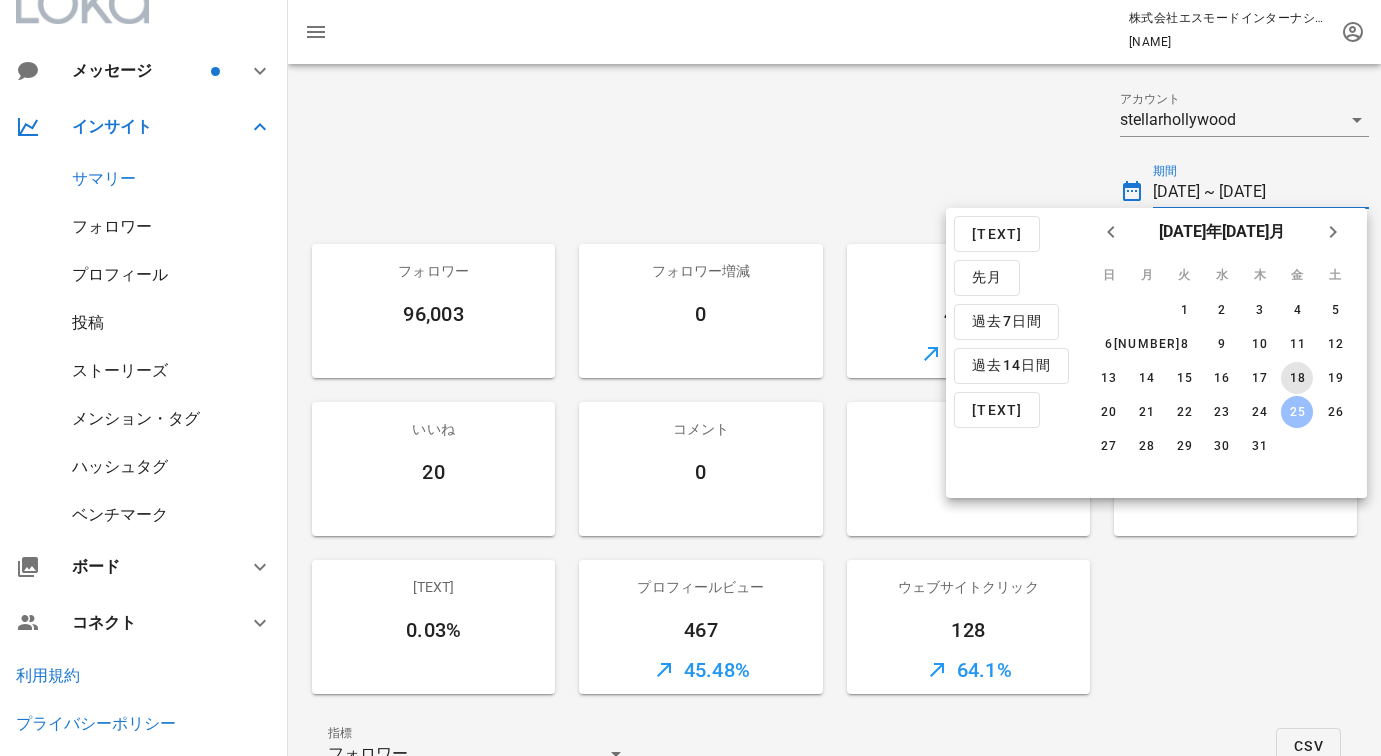click on "18" at bounding box center (1297, 378) 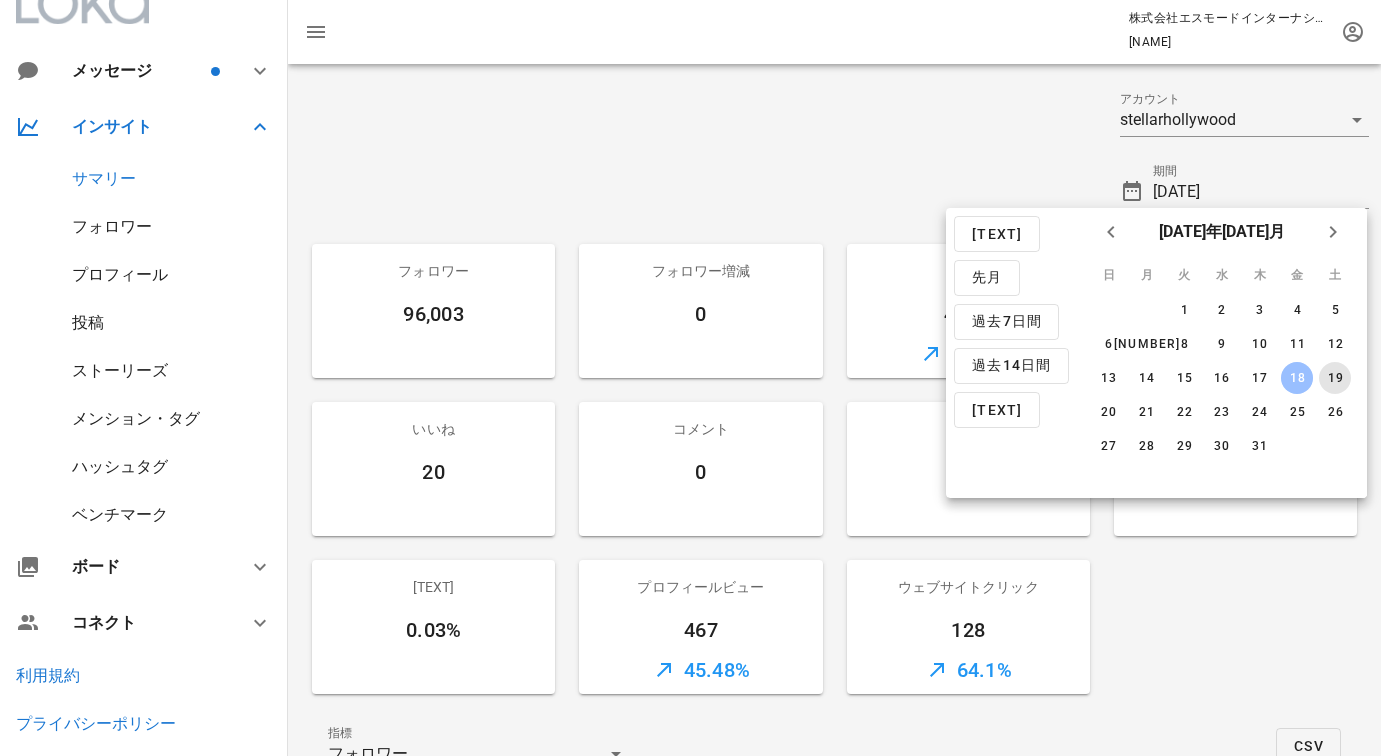 click on "19" at bounding box center [1335, 378] 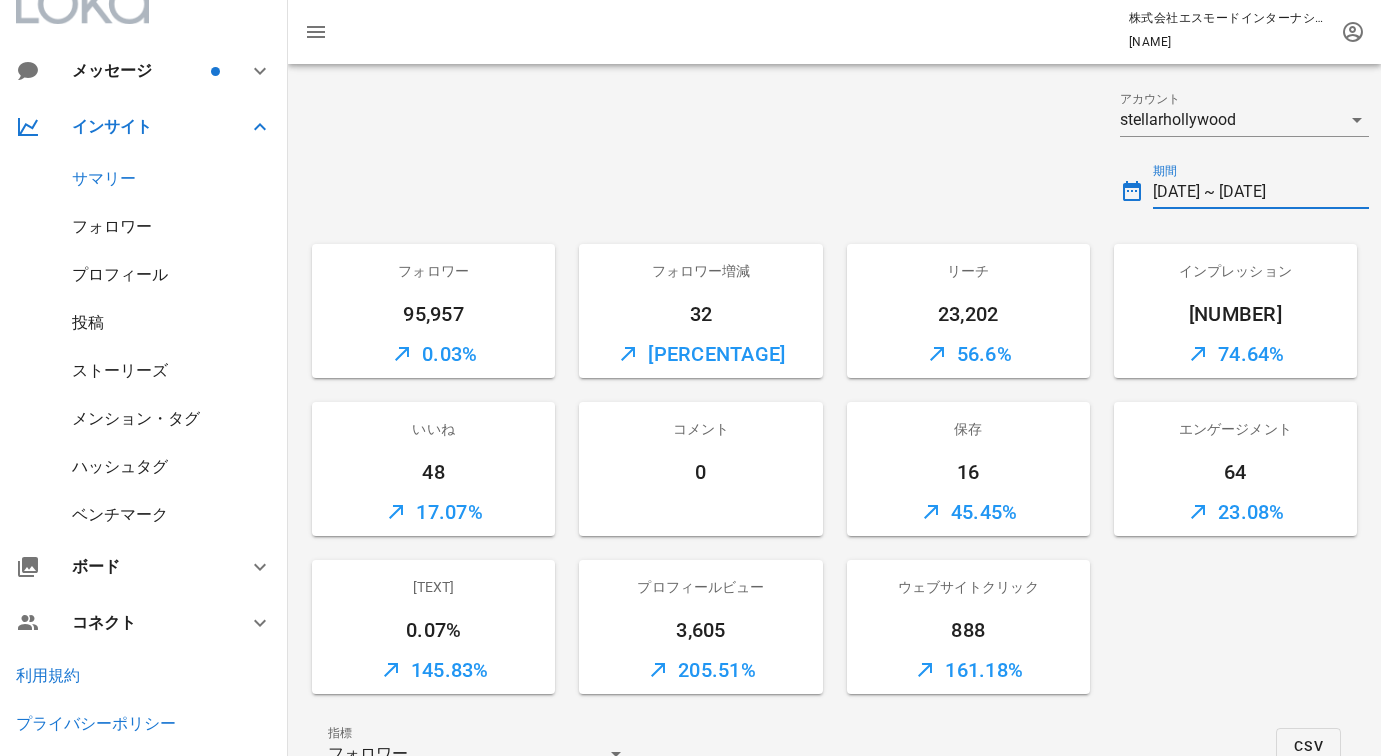 click on "[DATE] ~ [DATE]" at bounding box center (1261, 192) 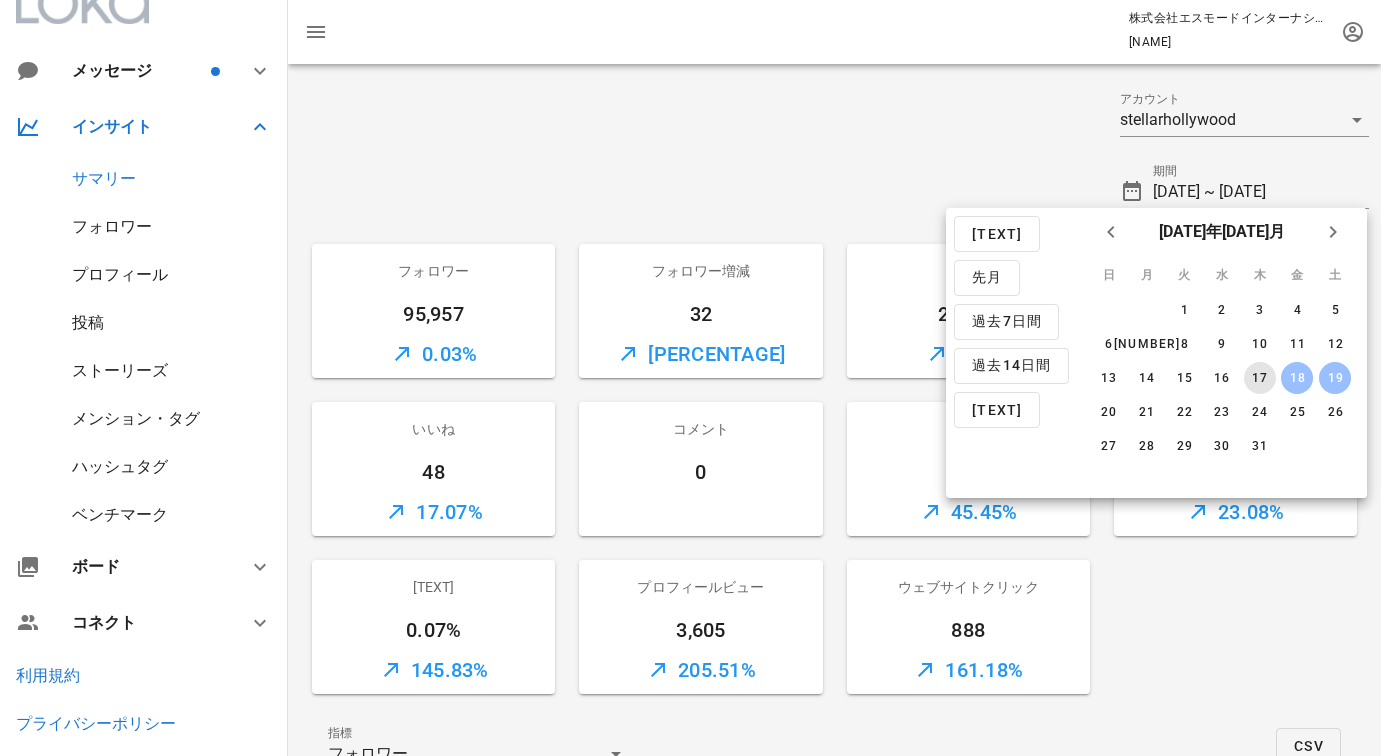 click on "17" at bounding box center (1259, 378) 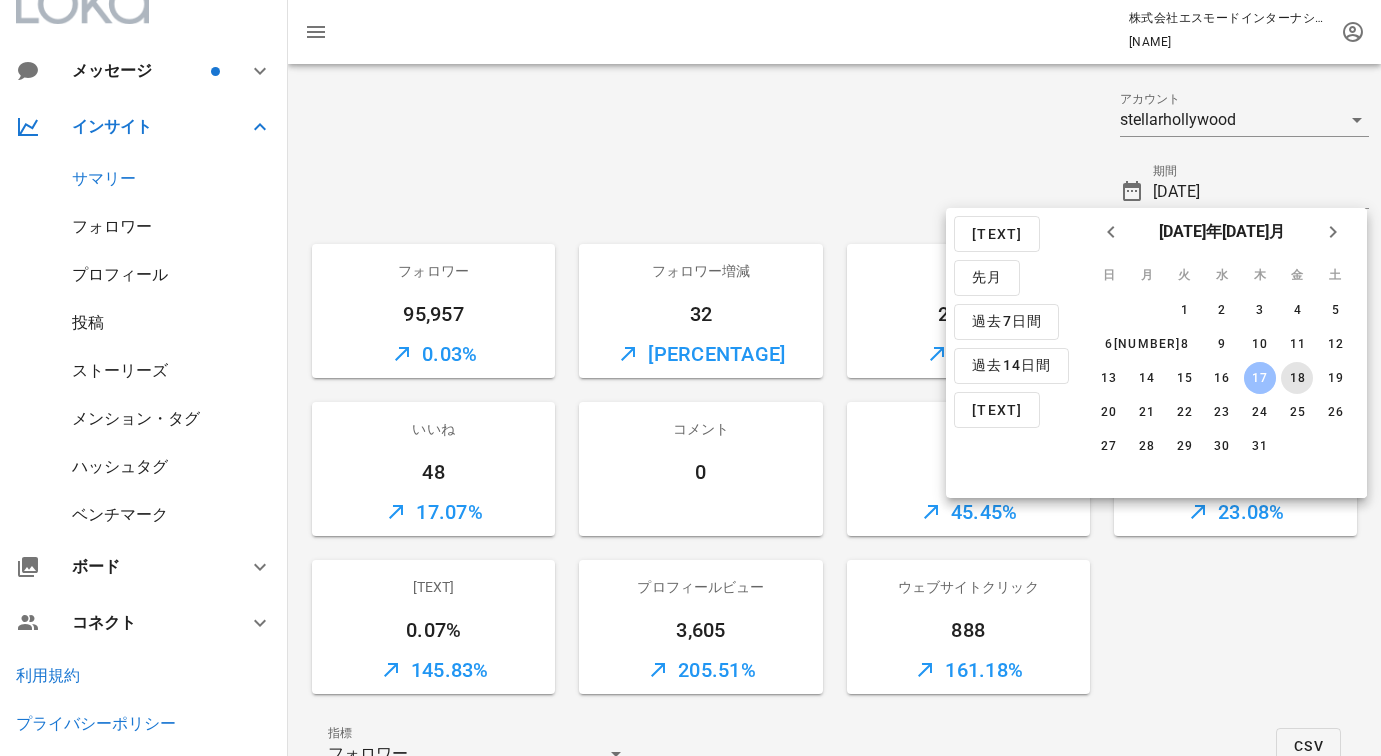 click on "18" at bounding box center [1297, 378] 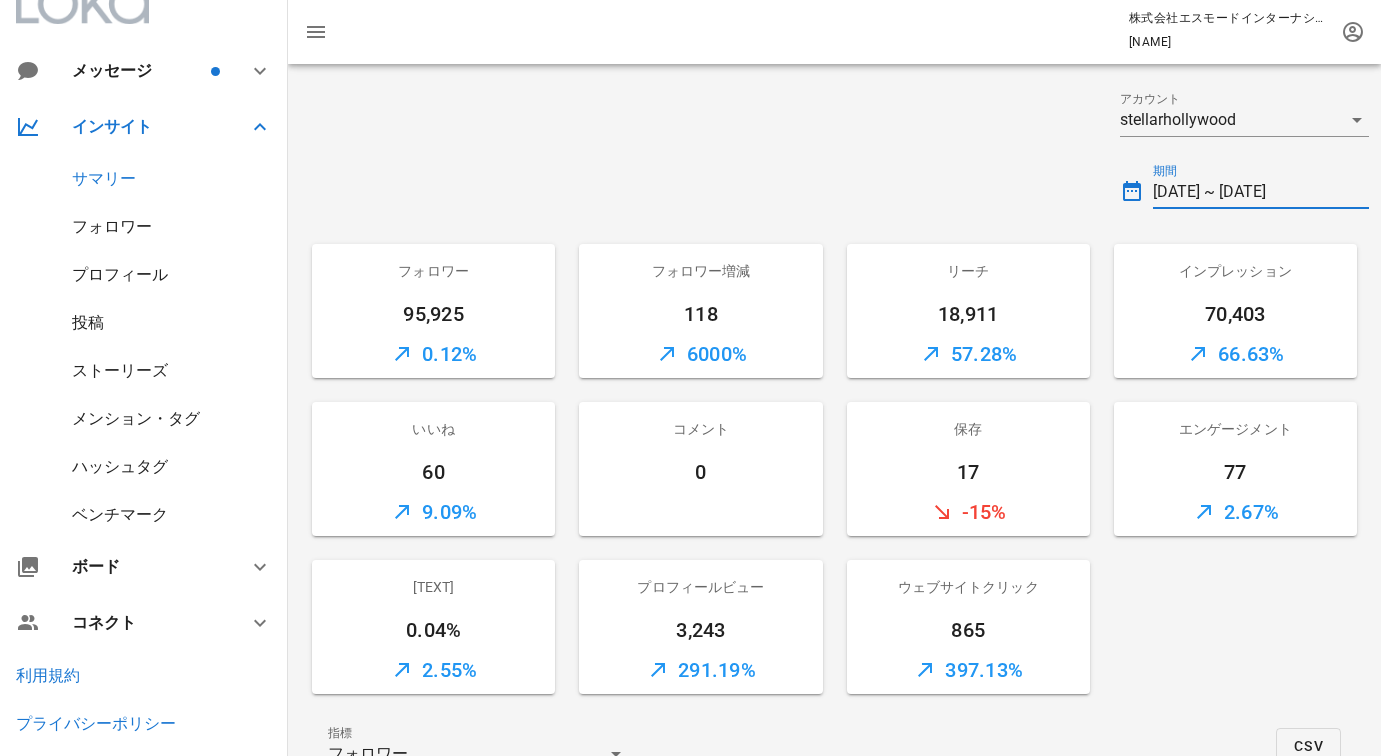 click on "[DATE] ~ [DATE]" at bounding box center (1261, 192) 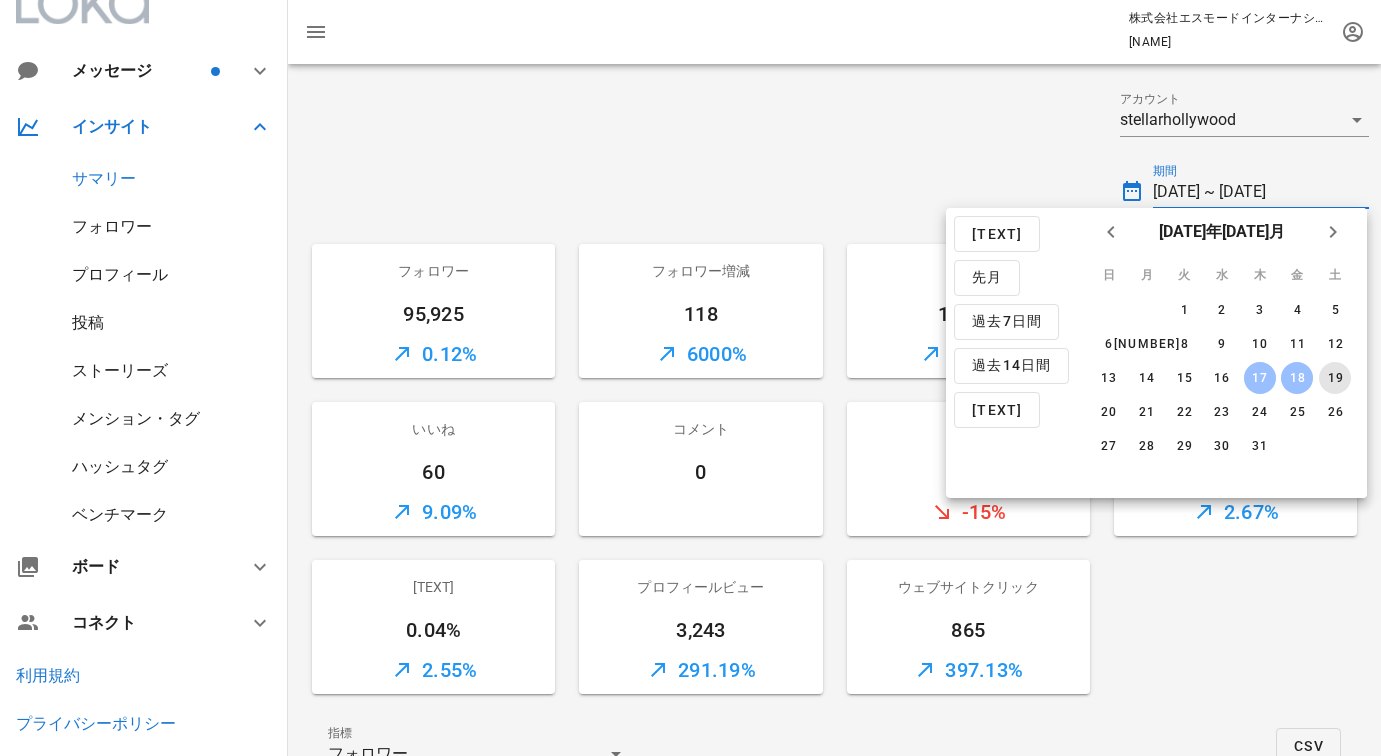 click on "19" at bounding box center (1335, 378) 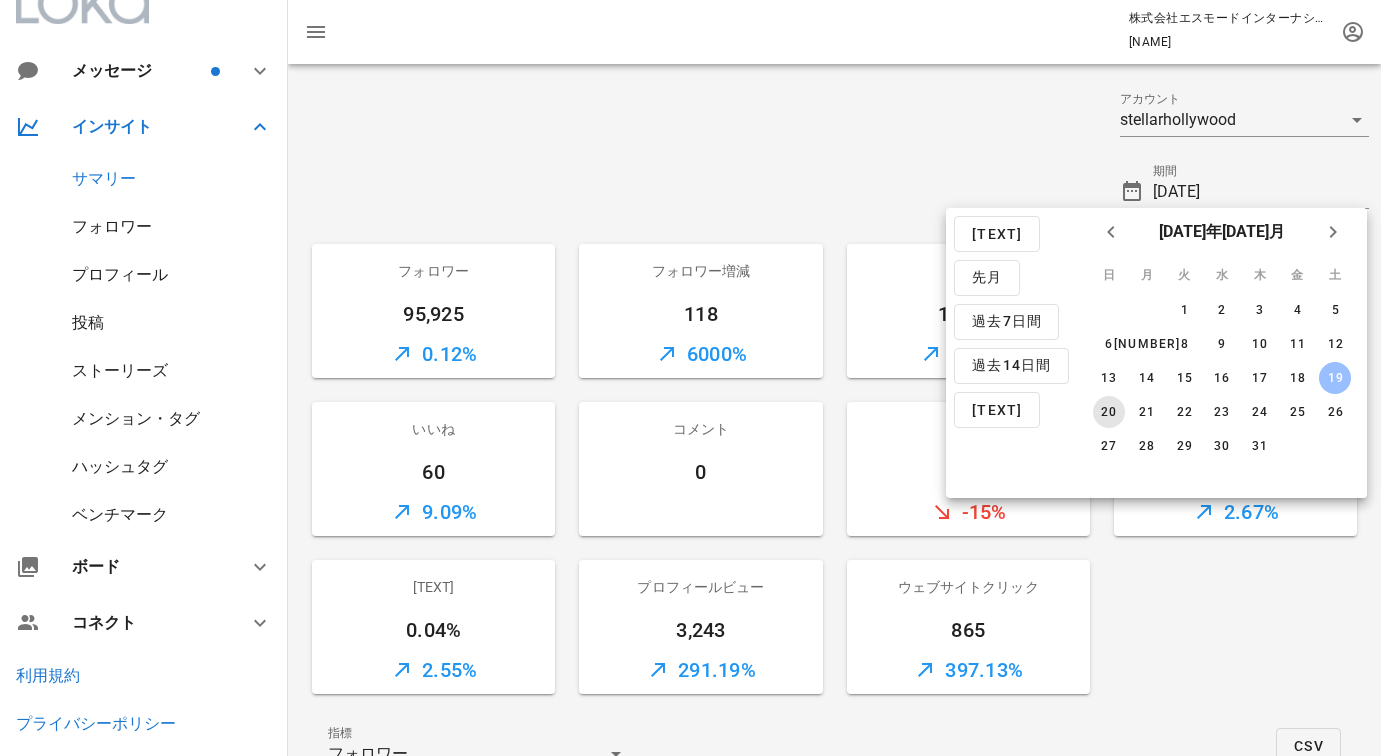 click on "20" at bounding box center (1109, 412) 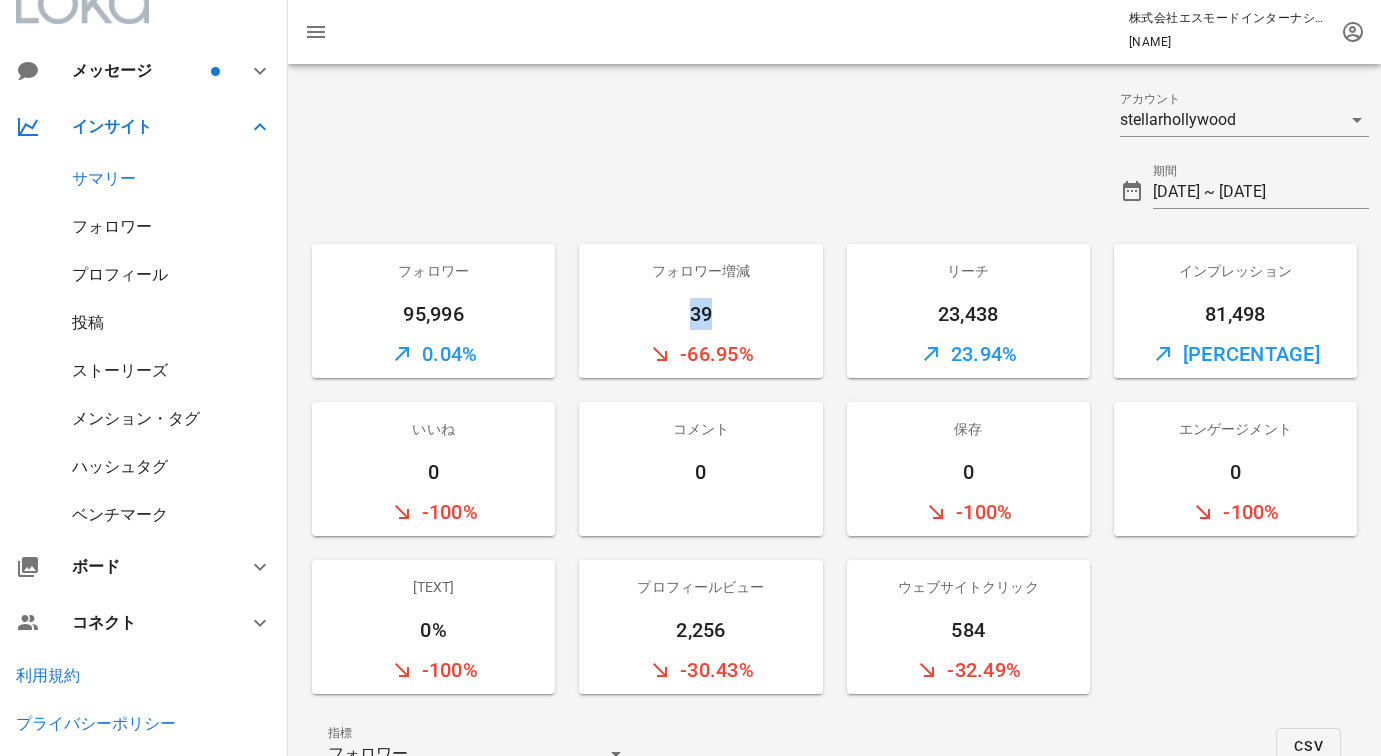 drag, startPoint x: 724, startPoint y: 312, endPoint x: 684, endPoint y: 311, distance: 40.012497 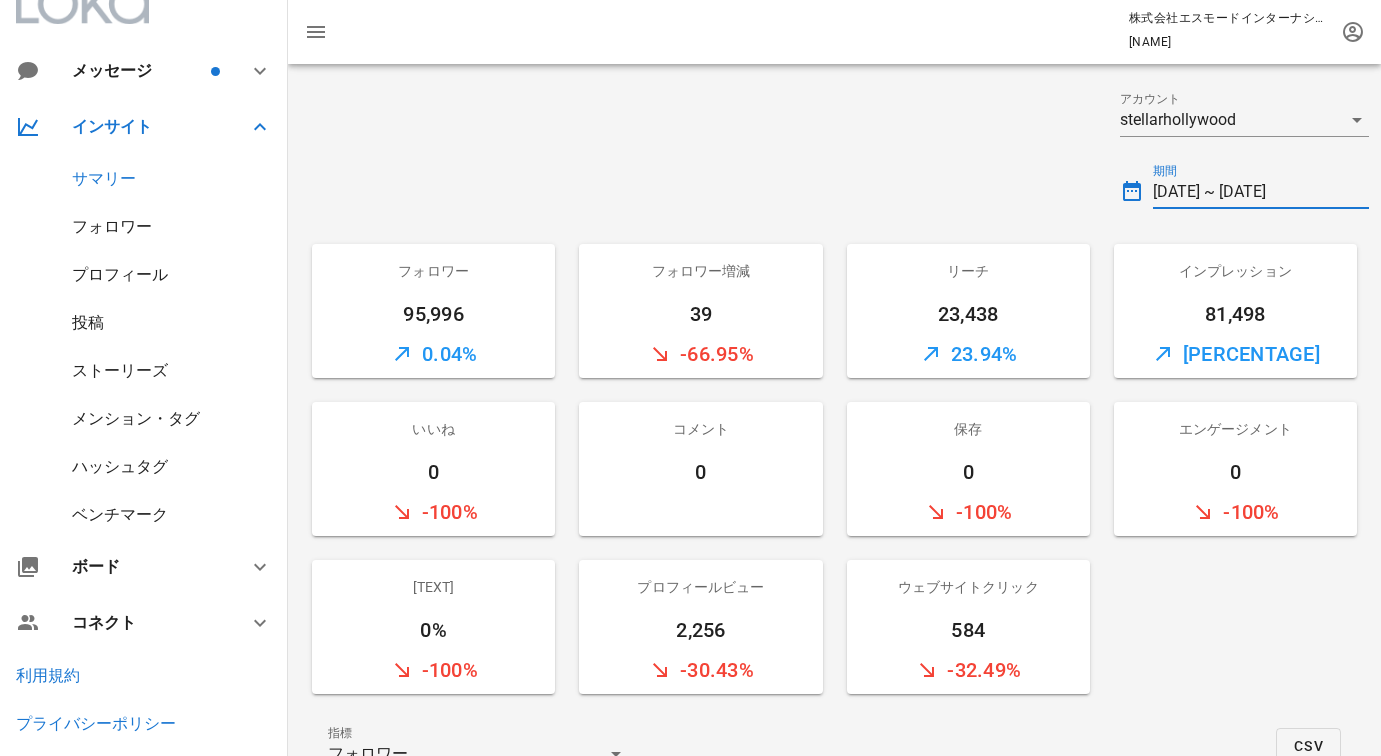 click on "[DATE] ~ [DATE]" at bounding box center [1261, 192] 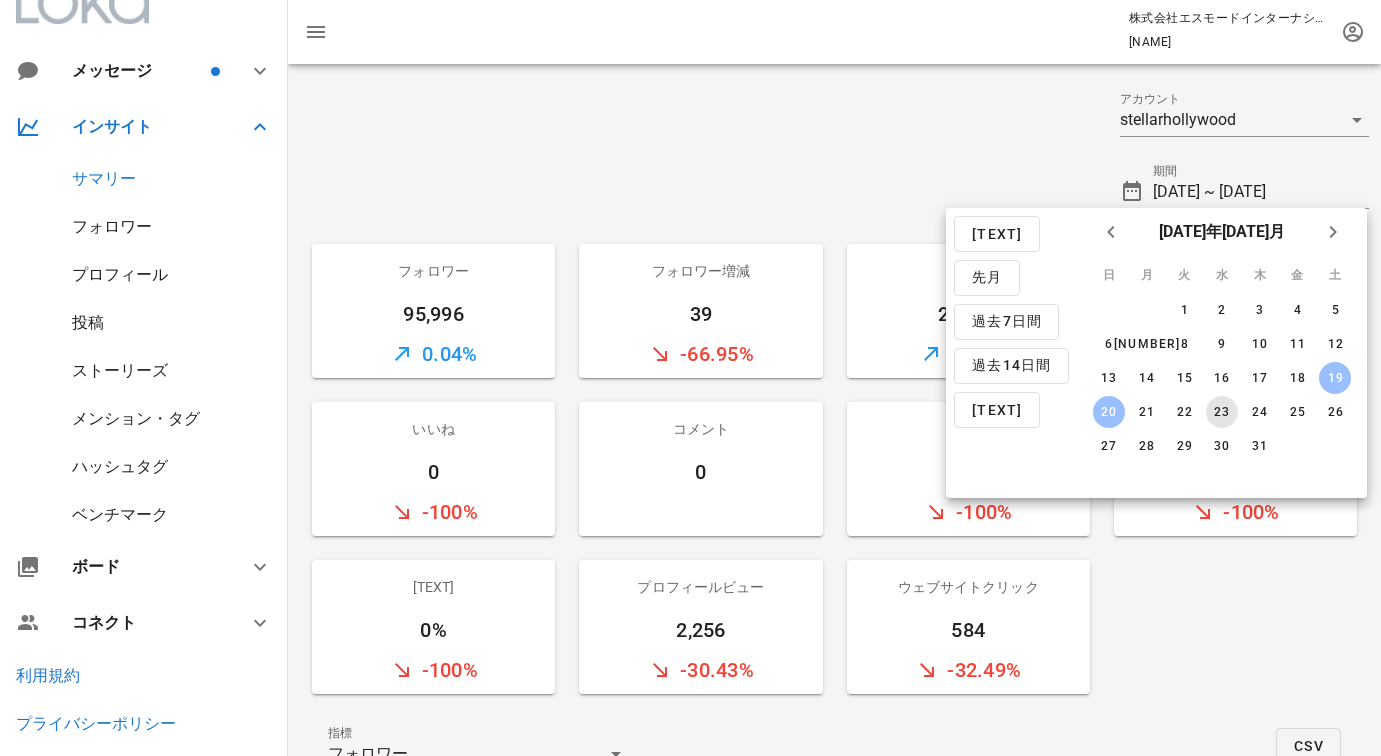 click on "23" at bounding box center [1222, 412] 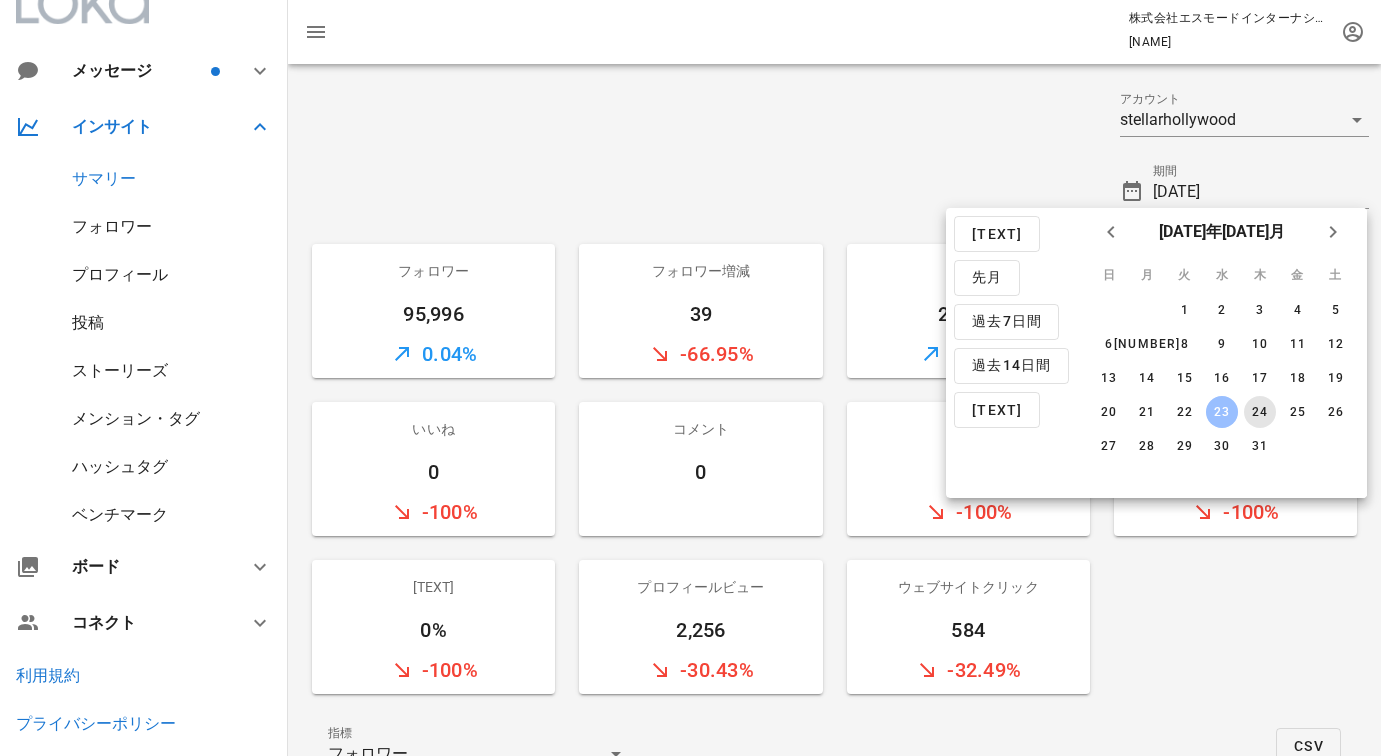 click on "24" at bounding box center [1259, 412] 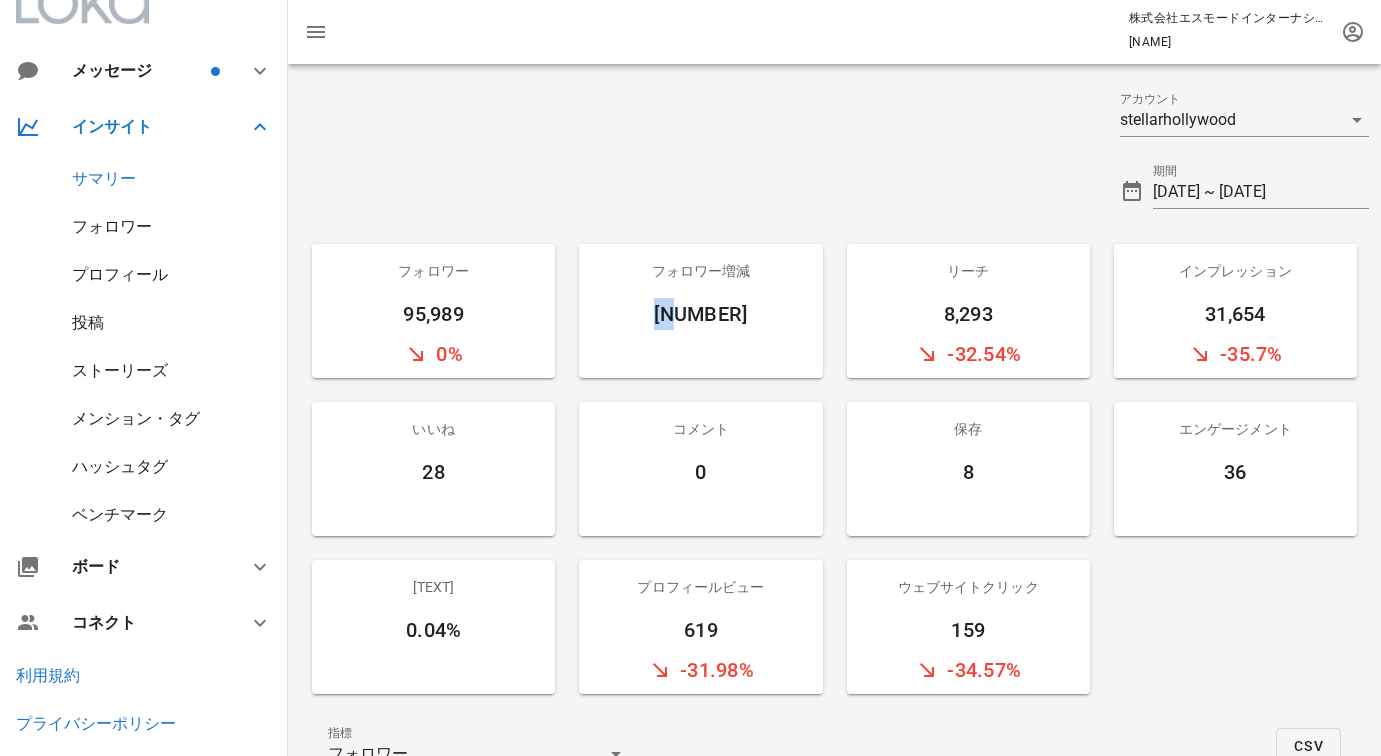 drag, startPoint x: 710, startPoint y: 317, endPoint x: 693, endPoint y: 317, distance: 17 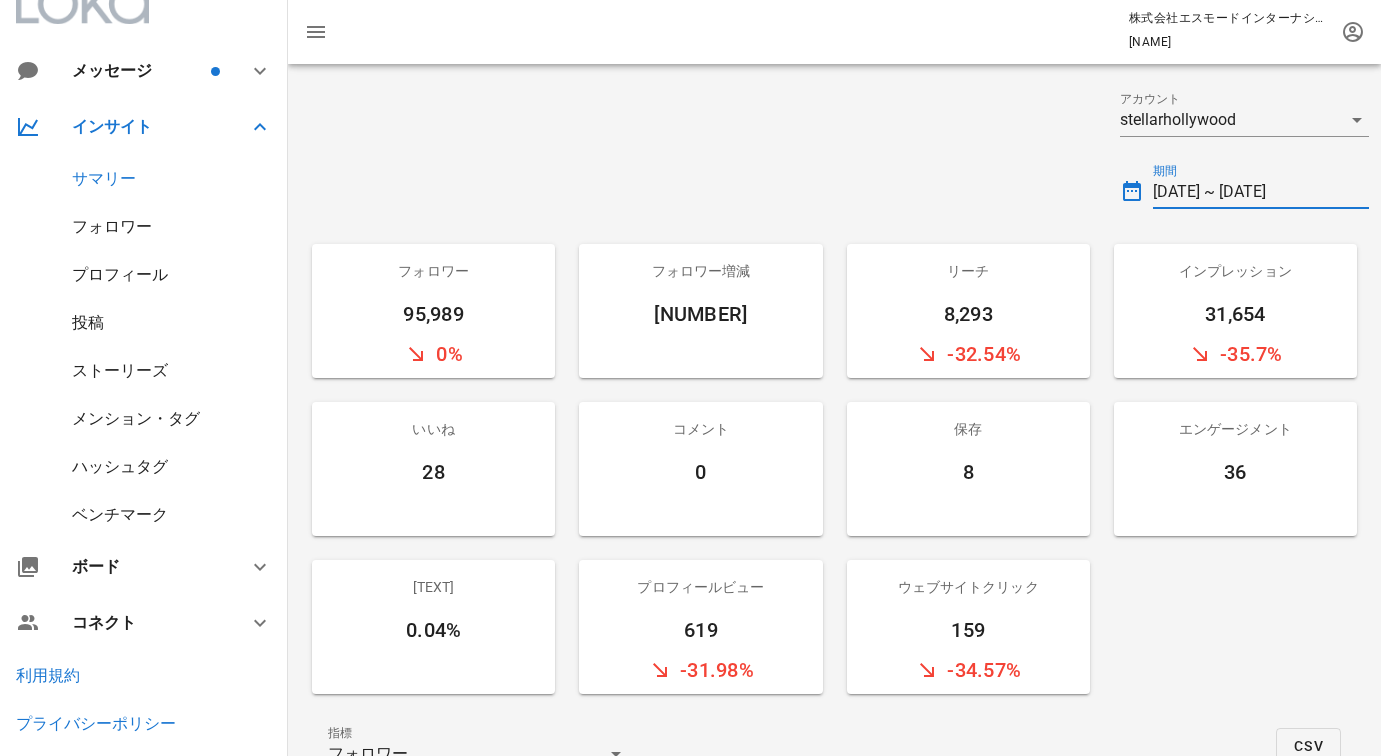 click on "[DATE] ~ [DATE]" at bounding box center (1261, 192) 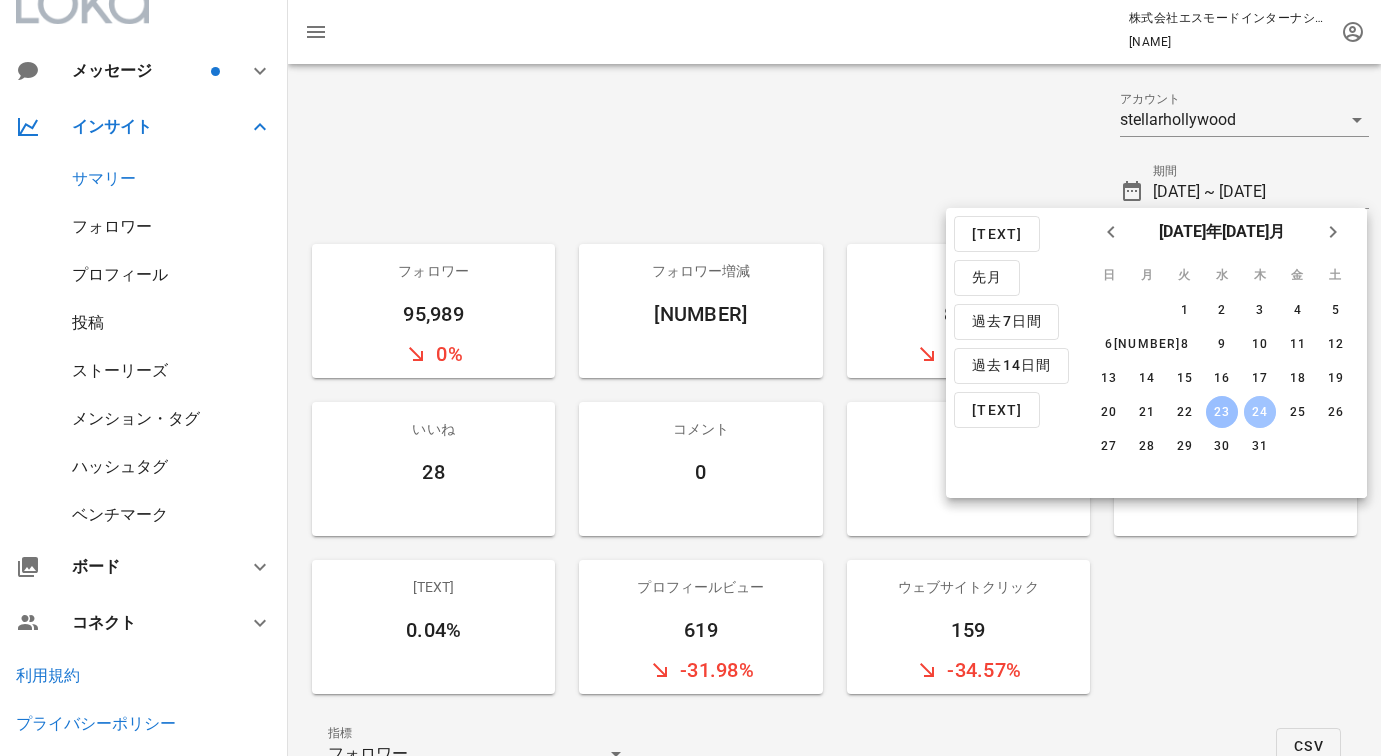click on "24" at bounding box center [1259, 412] 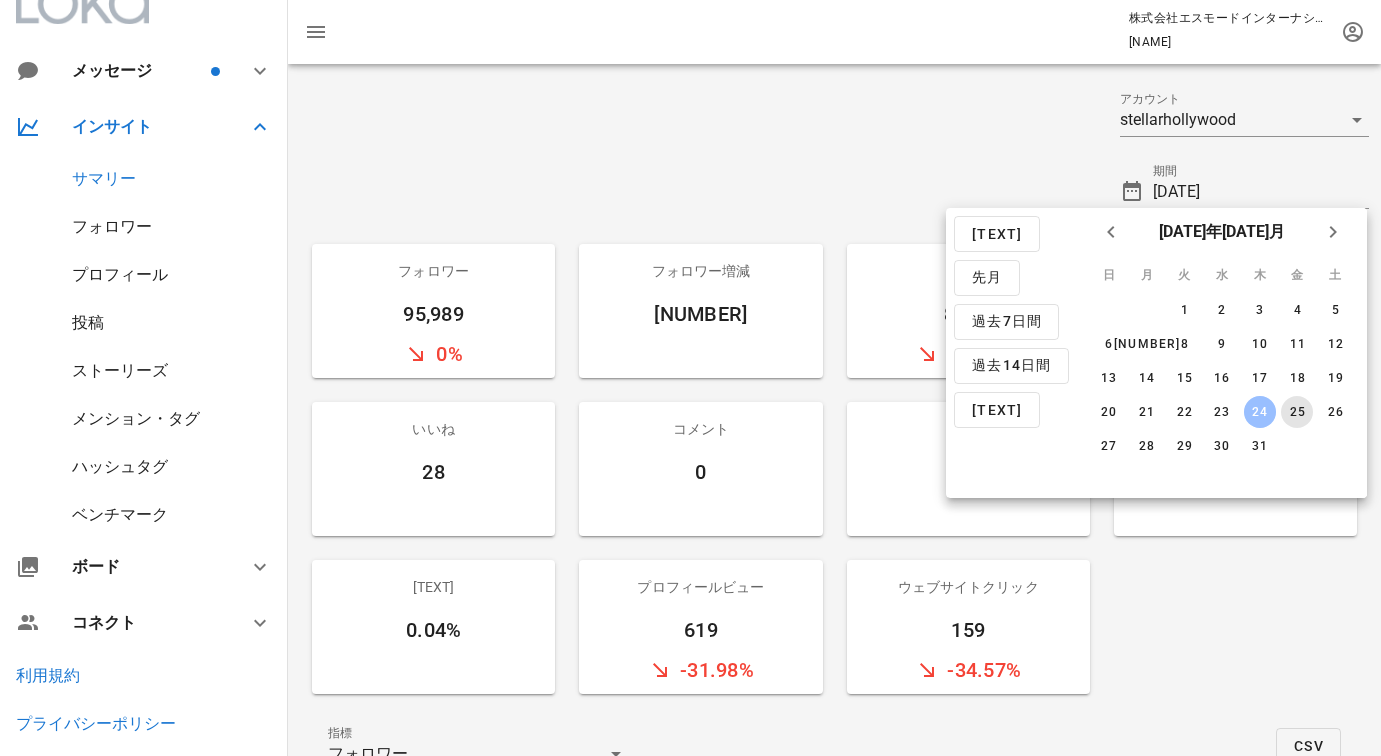 click on "25" at bounding box center (1297, 412) 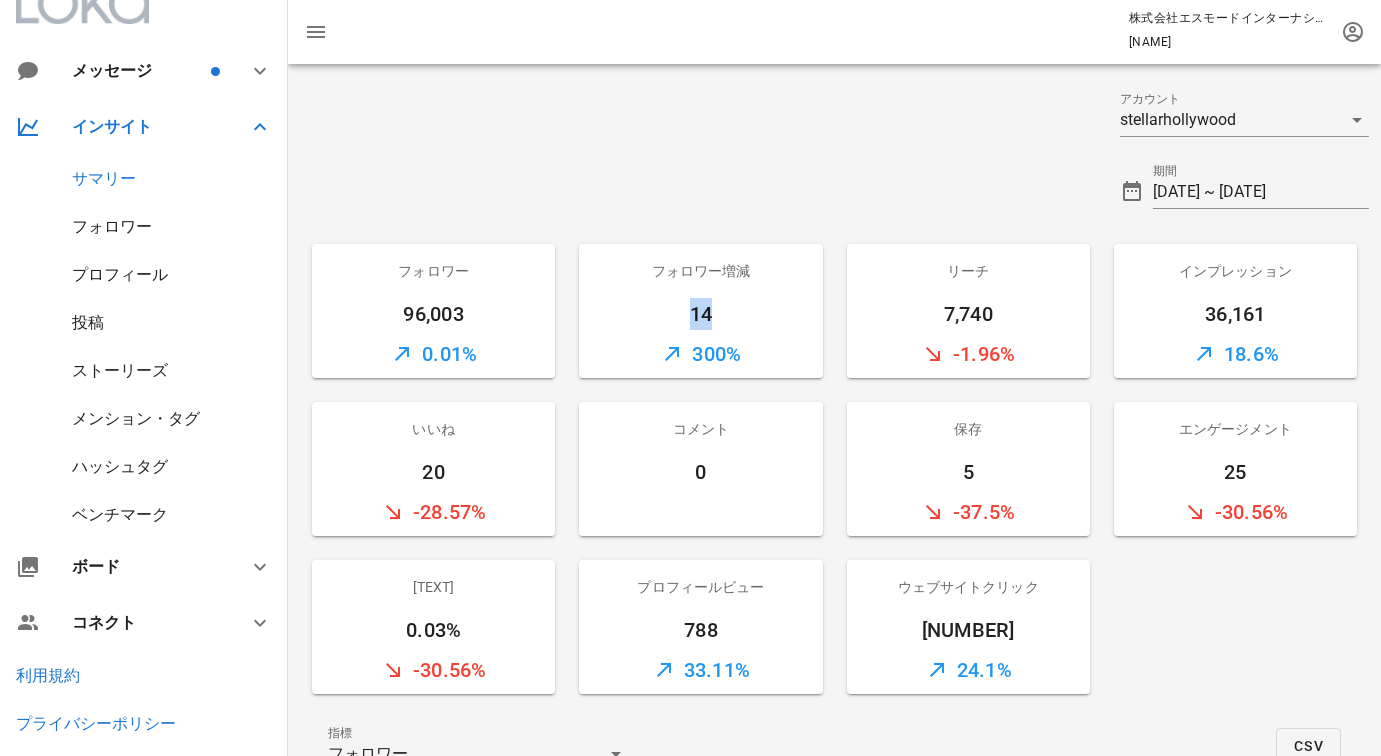 drag, startPoint x: 722, startPoint y: 320, endPoint x: 681, endPoint y: 320, distance: 41 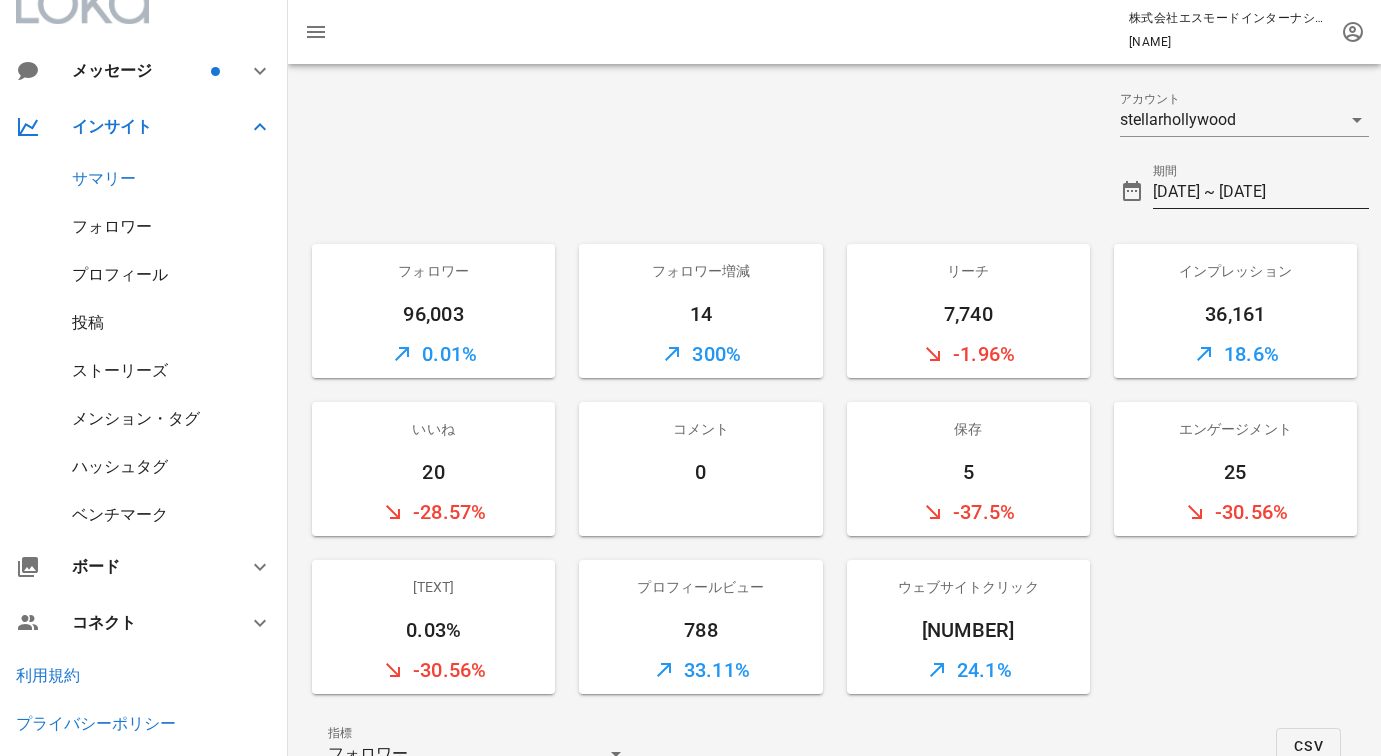 click on "[DATE] ~ [DATE]" at bounding box center (1261, 192) 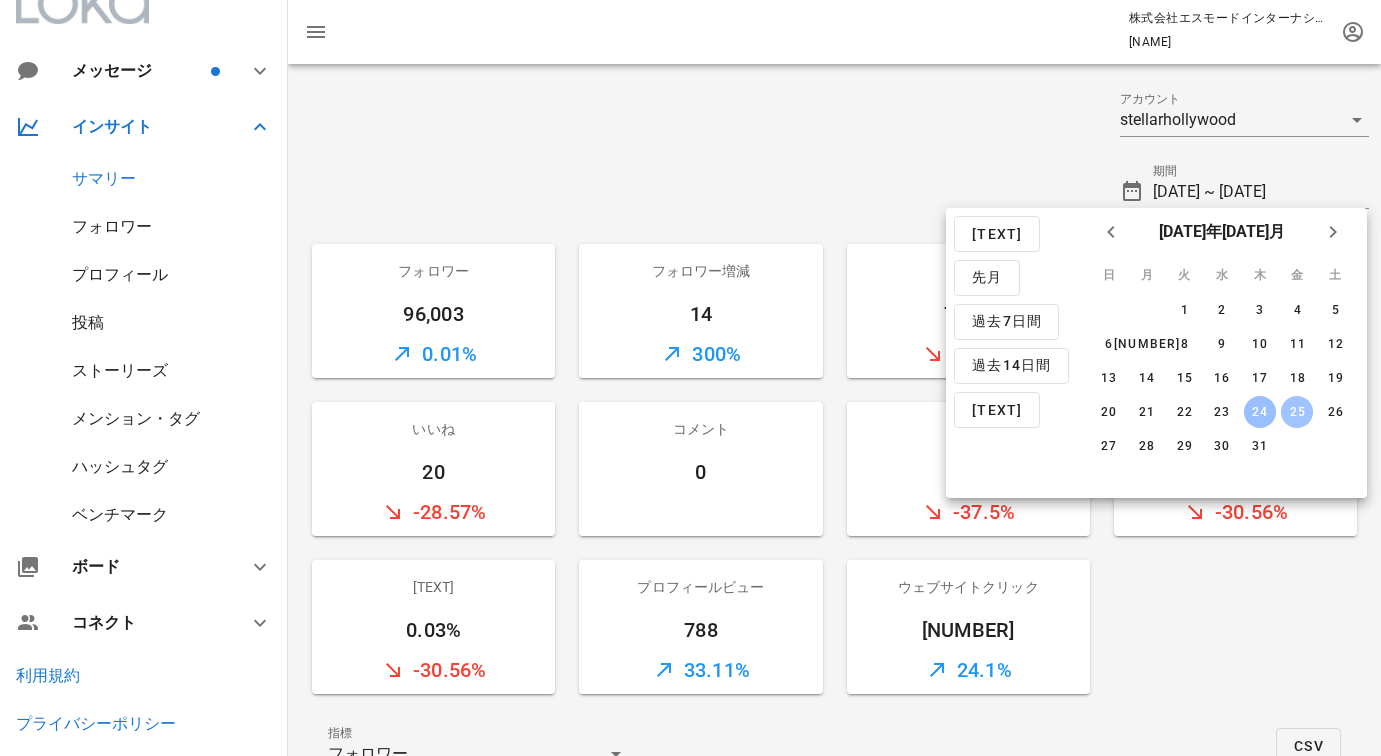 click on "25" at bounding box center [1297, 412] 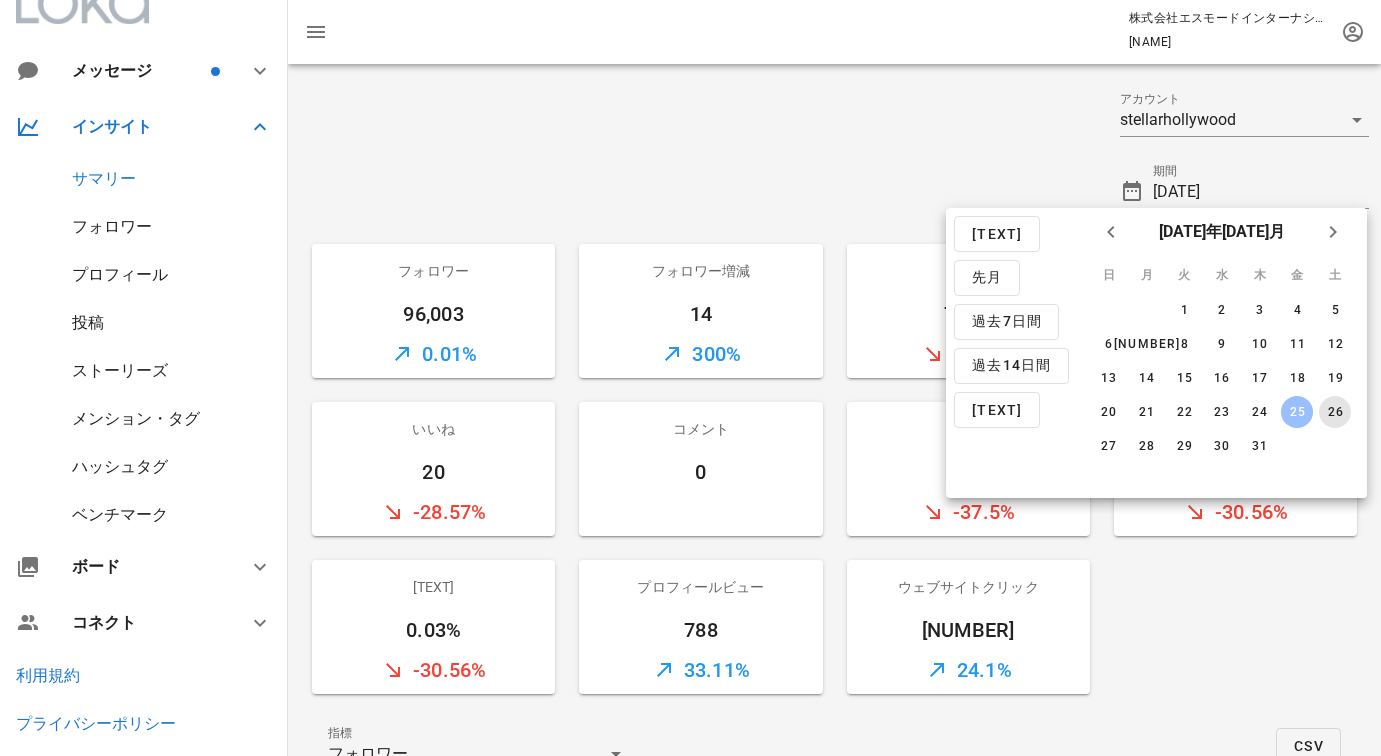 click on "26" at bounding box center [1335, 412] 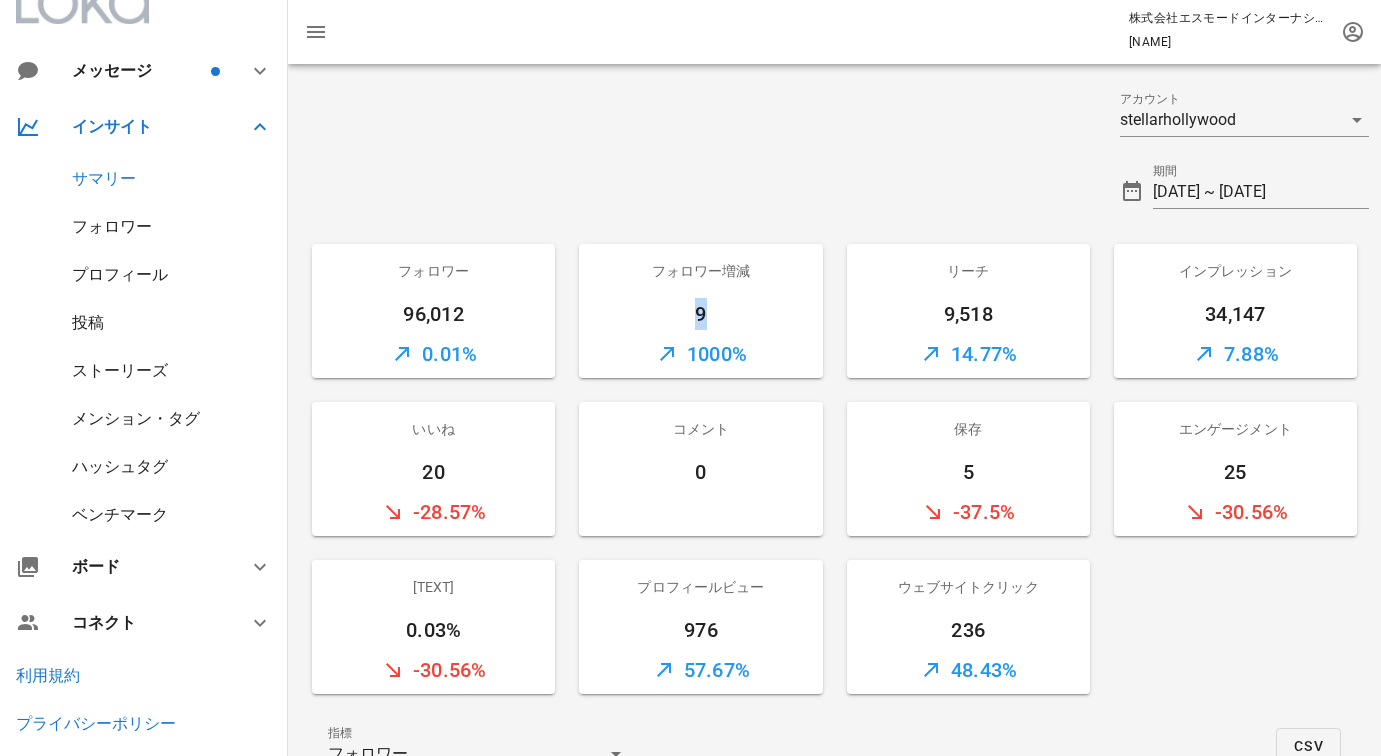 drag, startPoint x: 724, startPoint y: 309, endPoint x: 695, endPoint y: 309, distance: 29 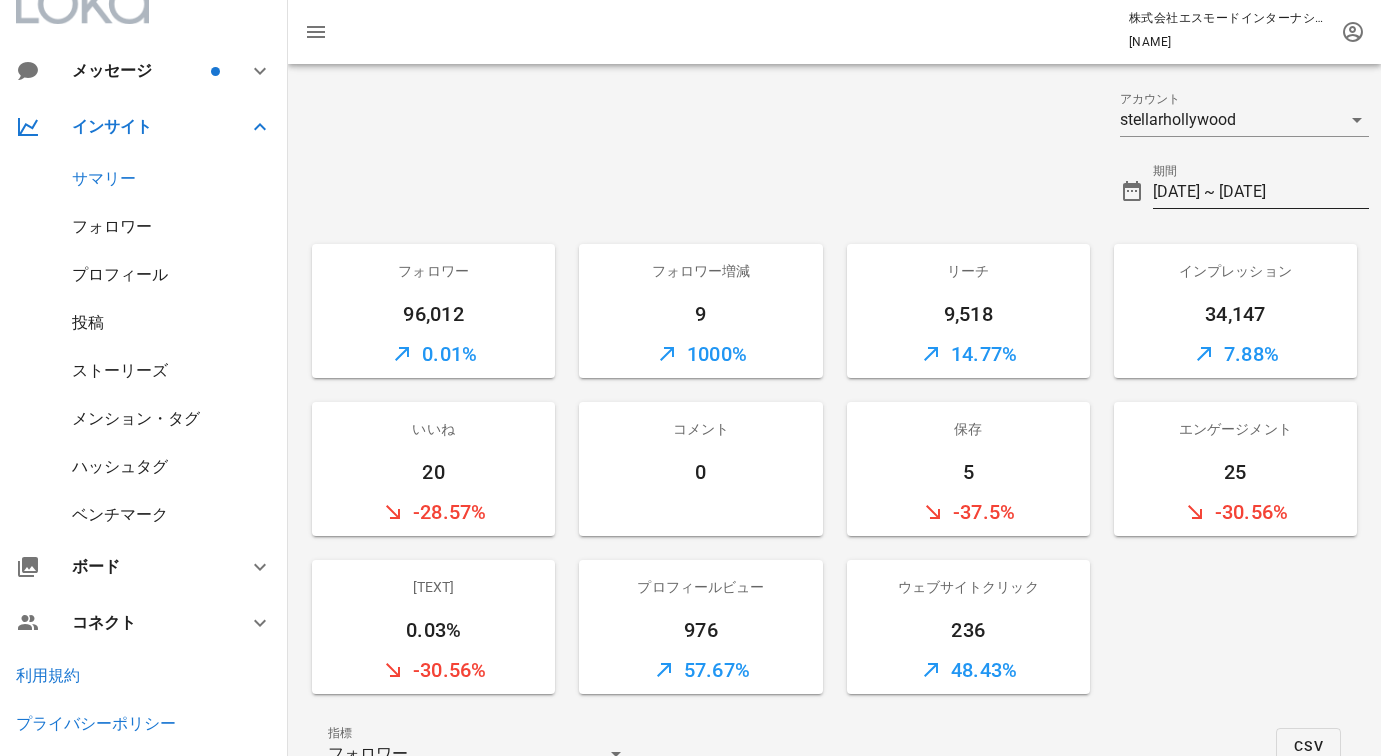 click on "[DATE] ~ [DATE]" at bounding box center [1261, 192] 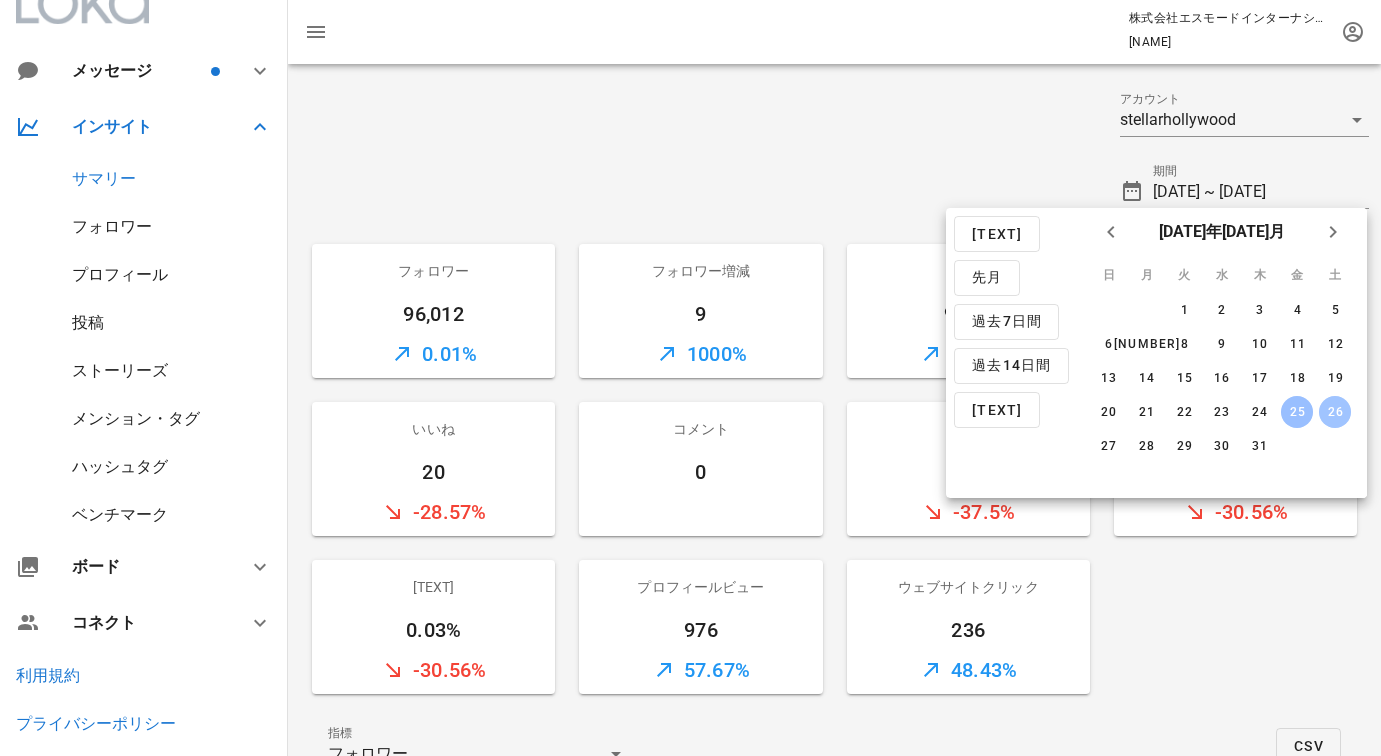 click on "26" at bounding box center [1335, 412] 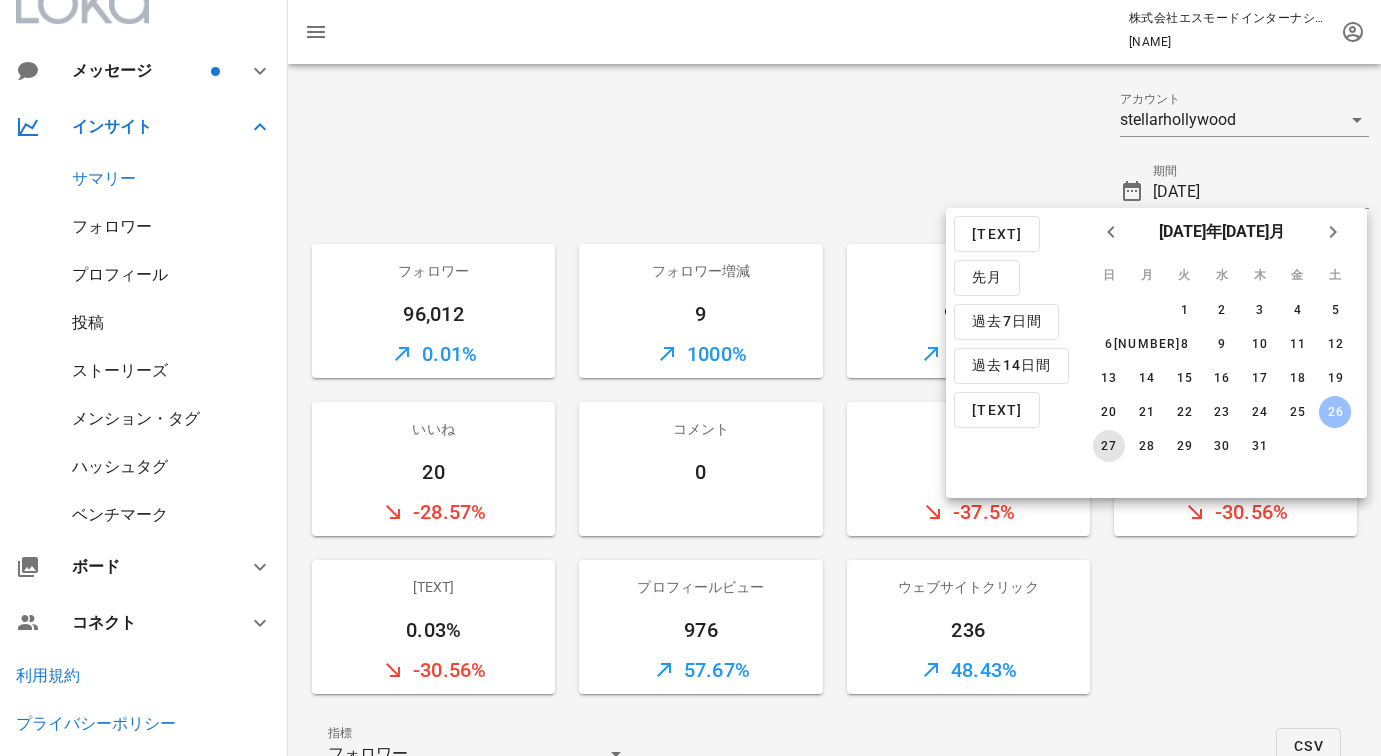 click on "27" at bounding box center (1109, 446) 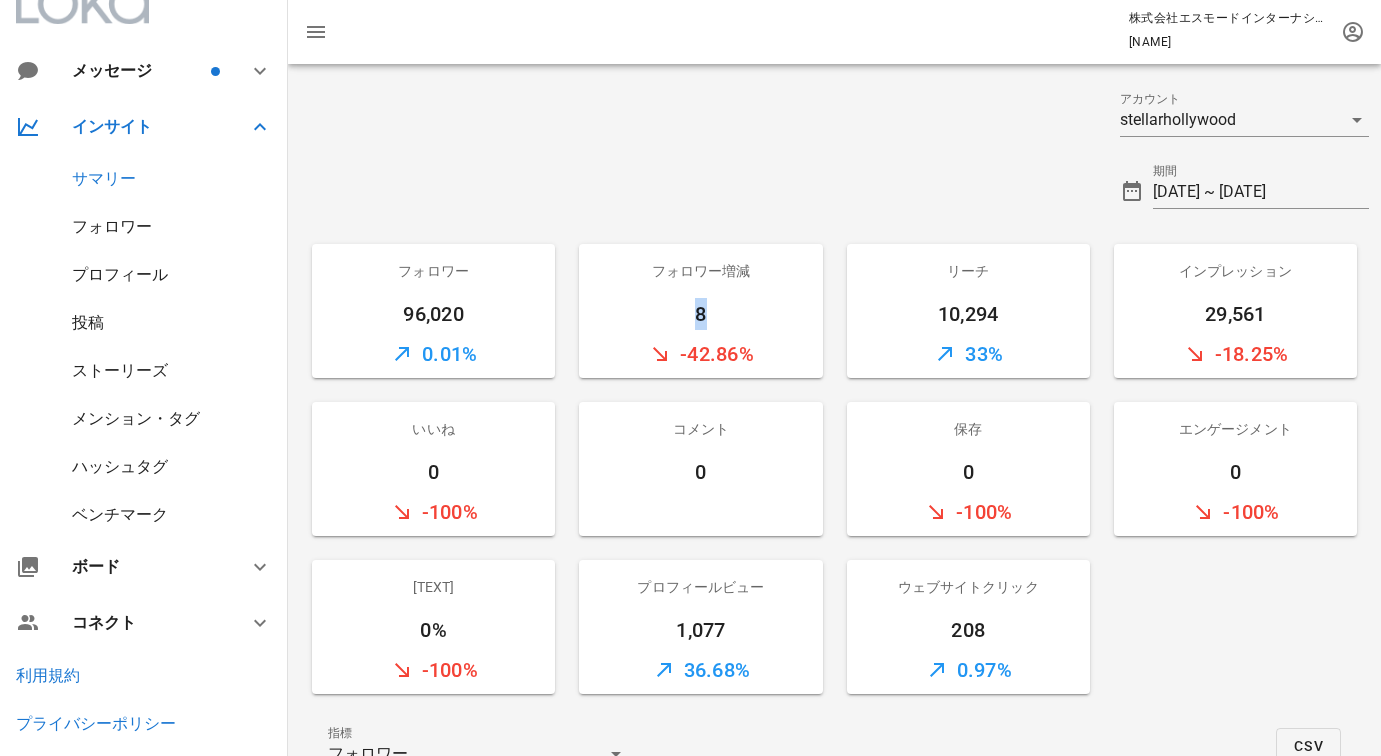 drag, startPoint x: 704, startPoint y: 308, endPoint x: 684, endPoint y: 308, distance: 20 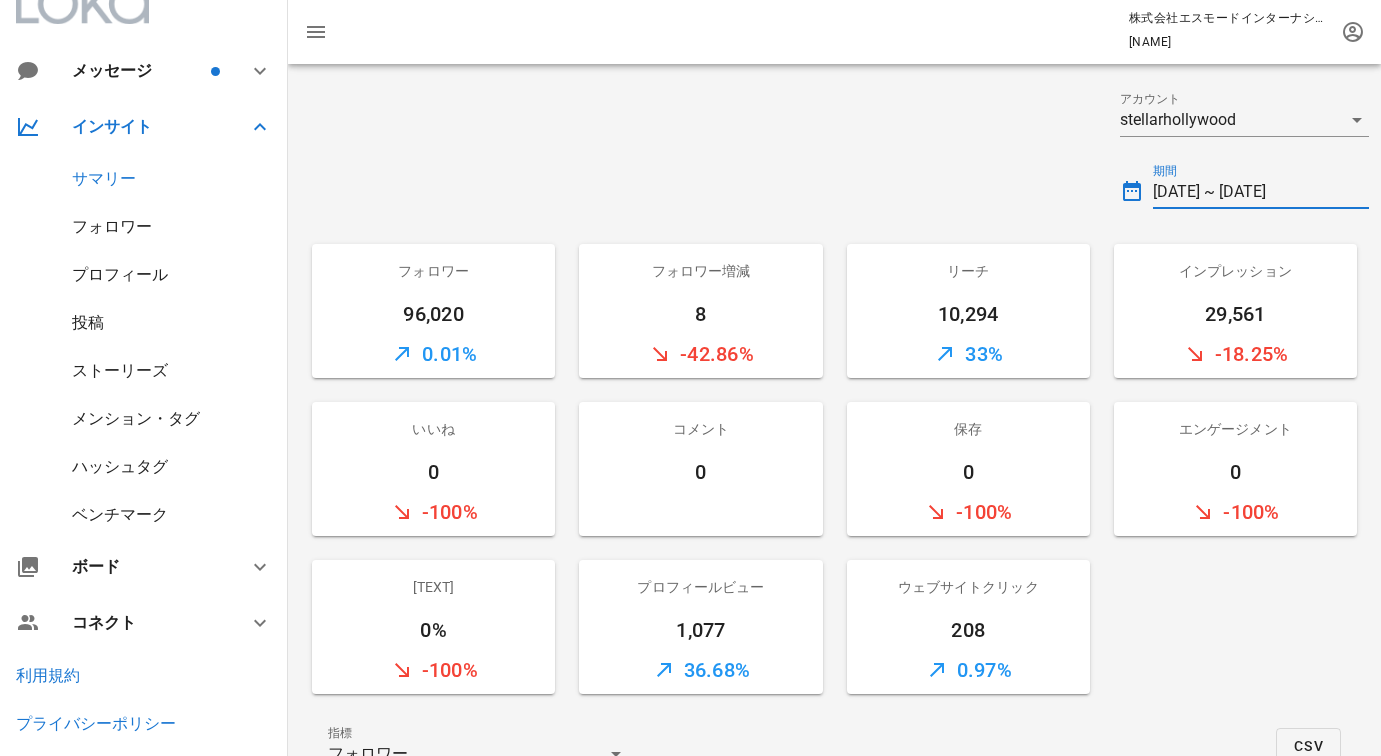 click on "[DATE] ~ [DATE]" at bounding box center (1261, 192) 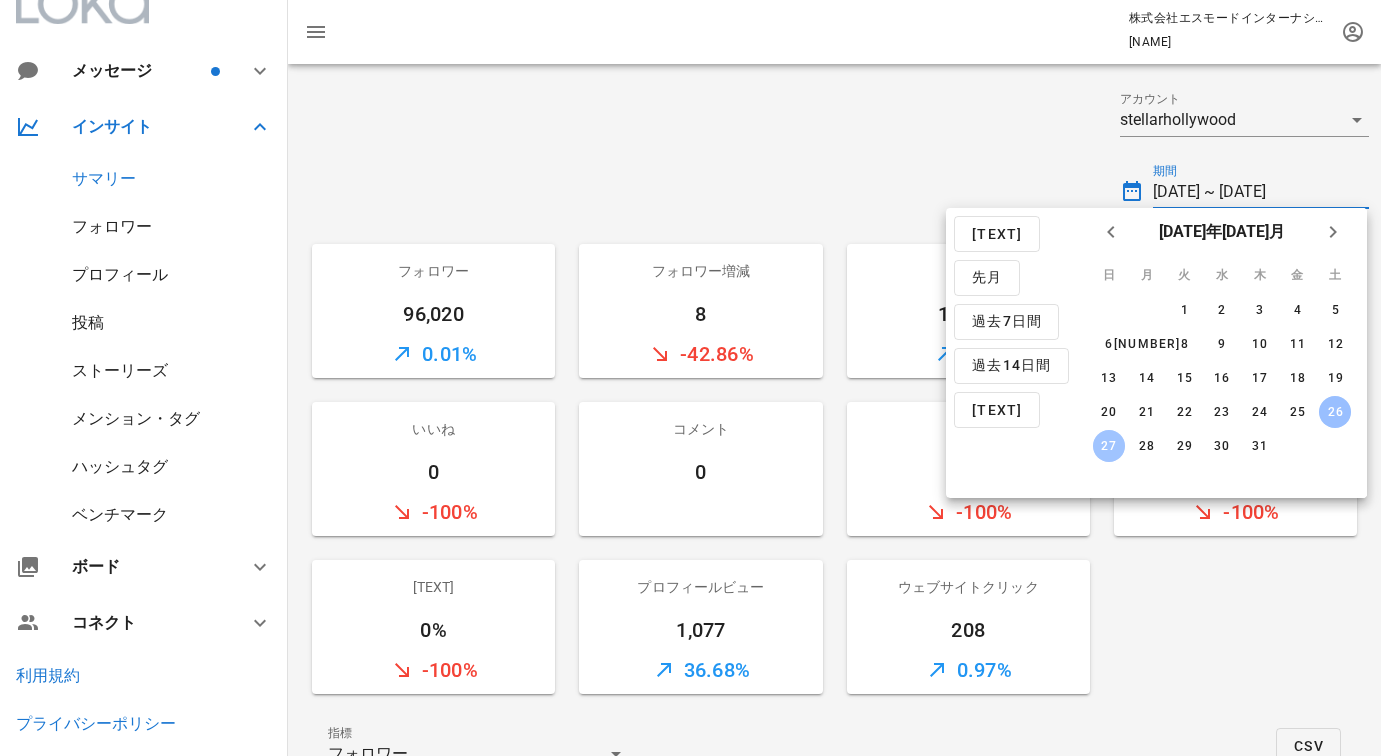 click on "27" at bounding box center (1109, 446) 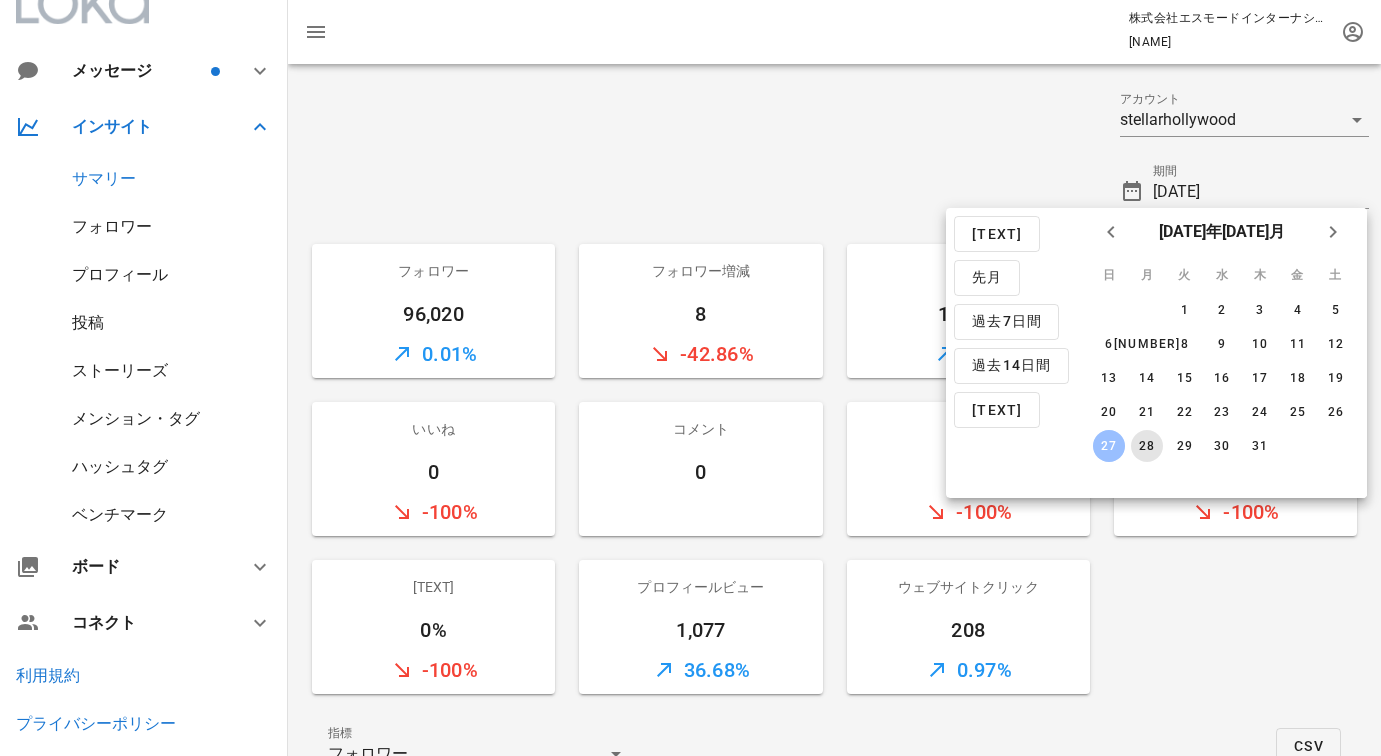 click on "28" at bounding box center [1146, 446] 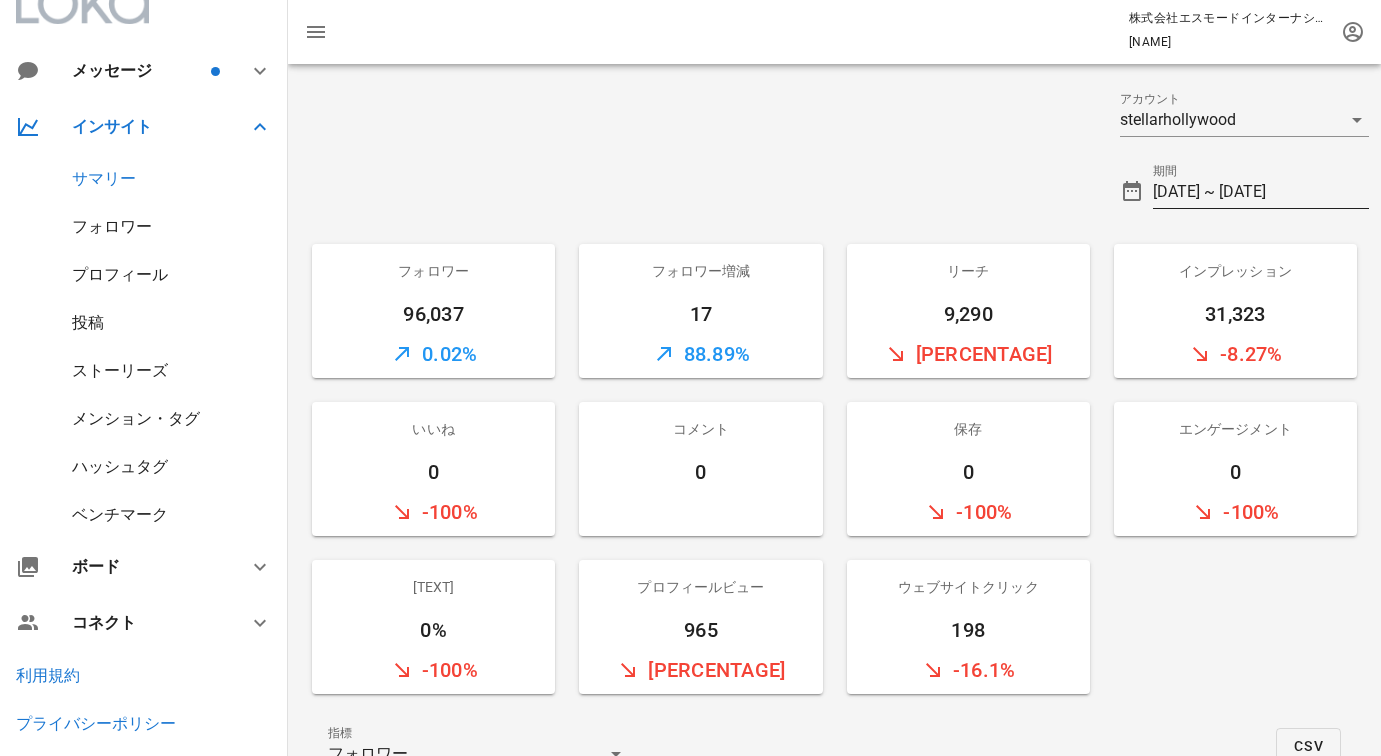 click on "[DATE] ~ [DATE]" at bounding box center (1261, 192) 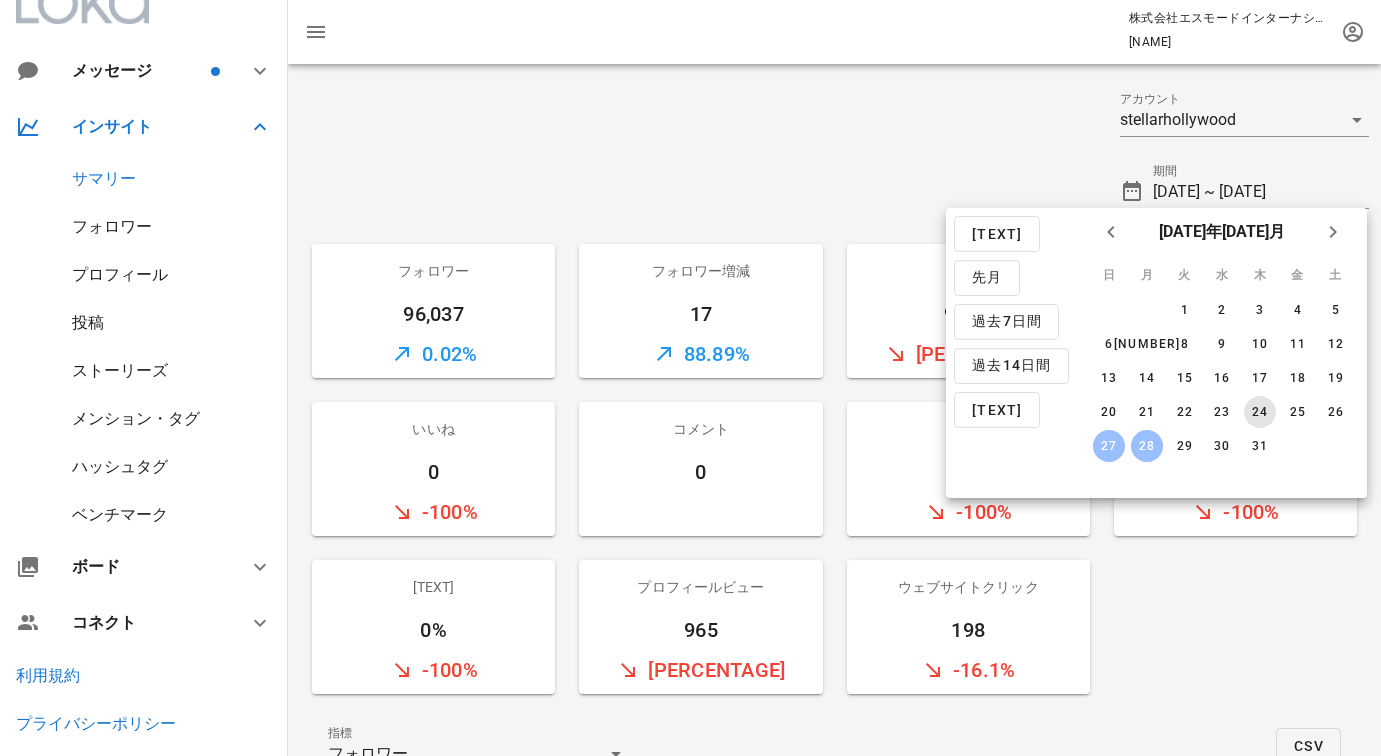 click on "24" at bounding box center [1259, 412] 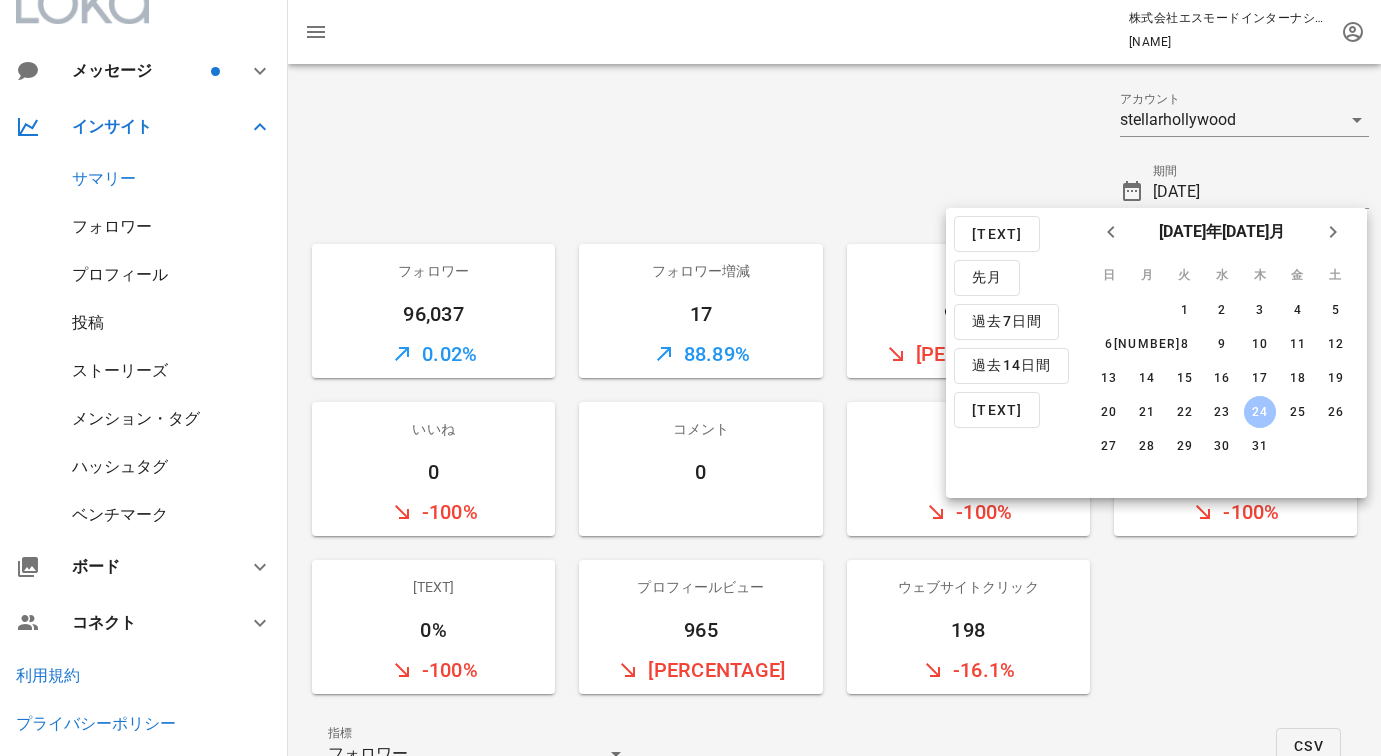 click on "24" at bounding box center [1259, 412] 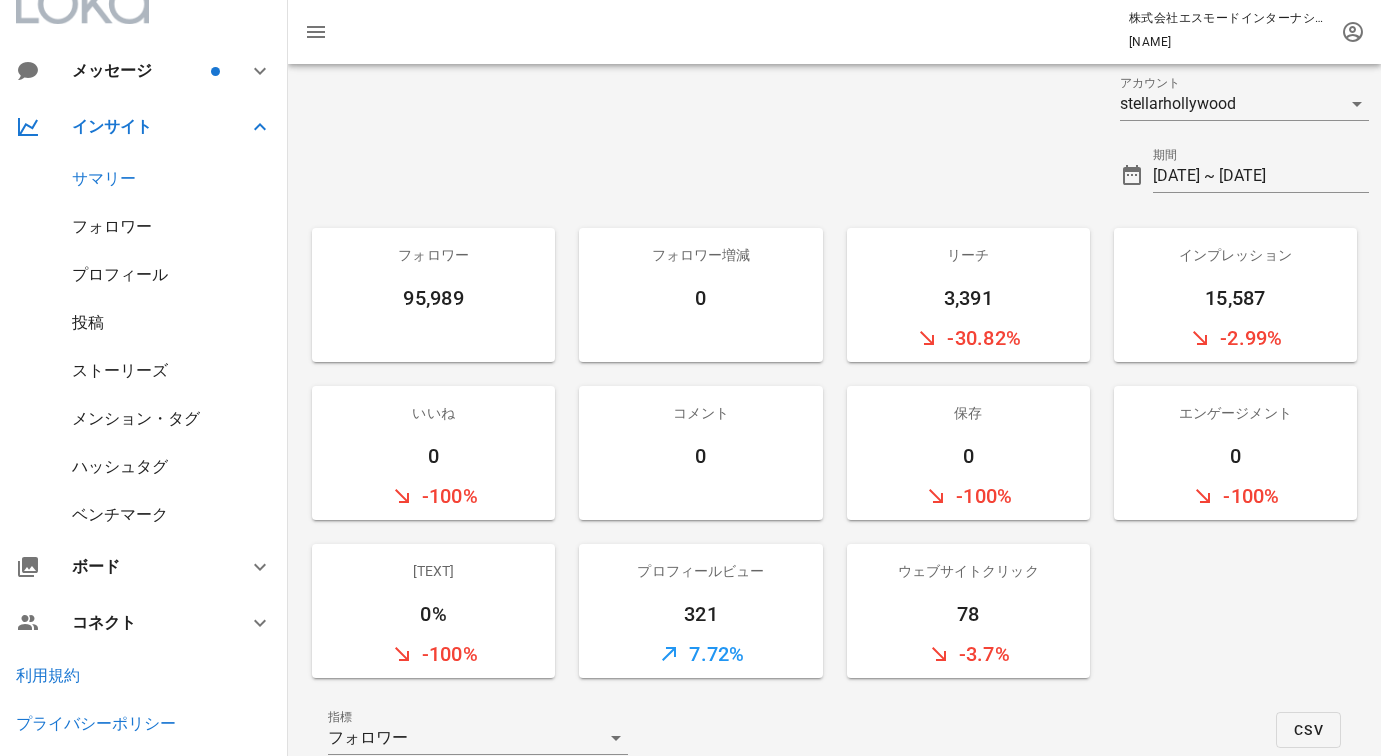 scroll, scrollTop: 21, scrollLeft: 0, axis: vertical 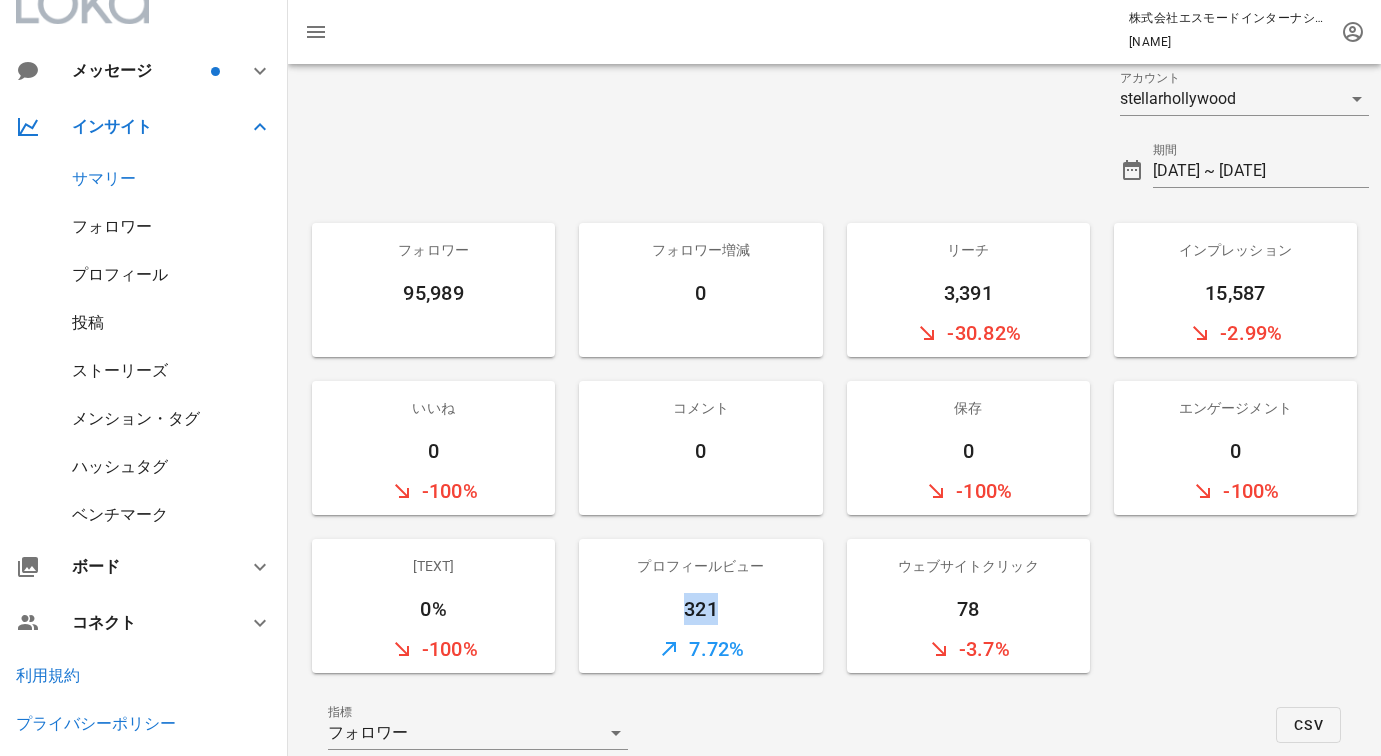 drag, startPoint x: 754, startPoint y: 607, endPoint x: 657, endPoint y: 605, distance: 97.020615 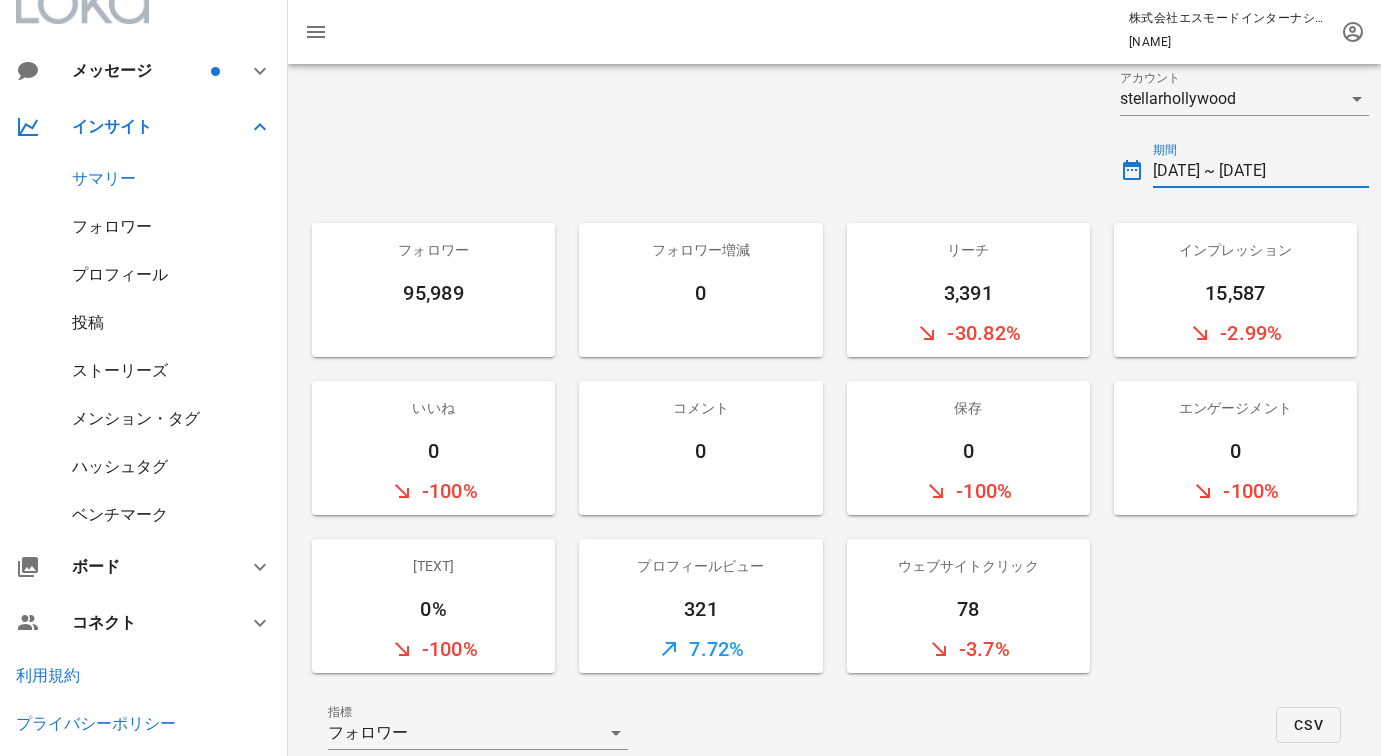 click on "[DATE] ~ [DATE]" at bounding box center [1261, 171] 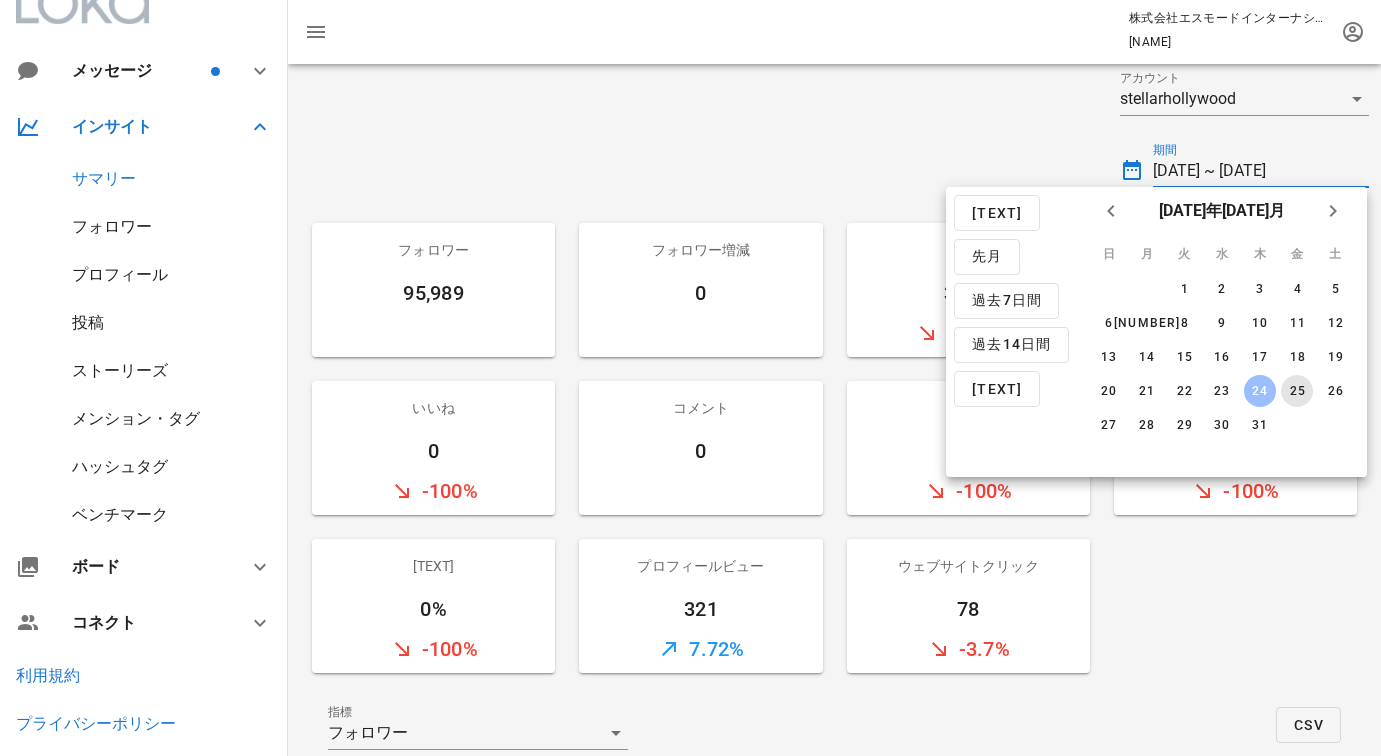 click on "25" at bounding box center (1297, 391) 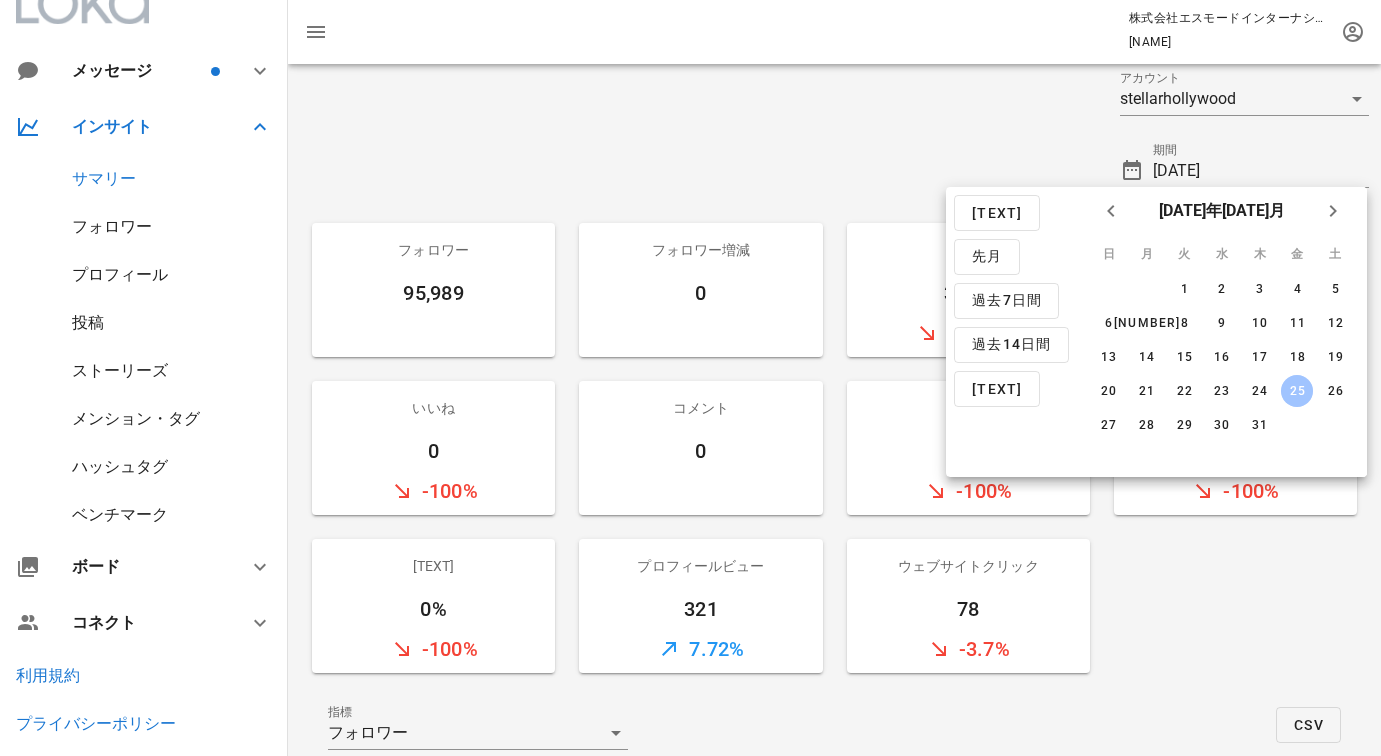 click on "25" at bounding box center [1297, 391] 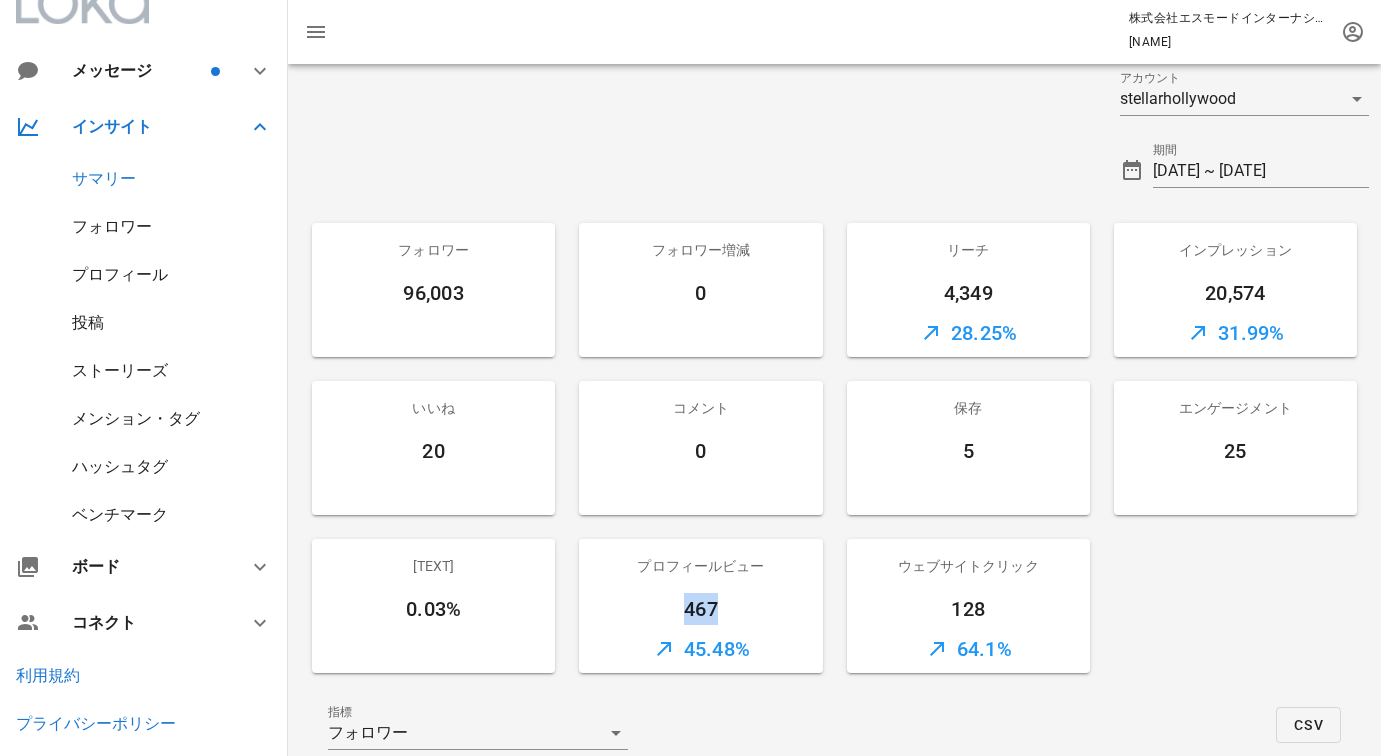 drag, startPoint x: 679, startPoint y: 615, endPoint x: 721, endPoint y: 615, distance: 42 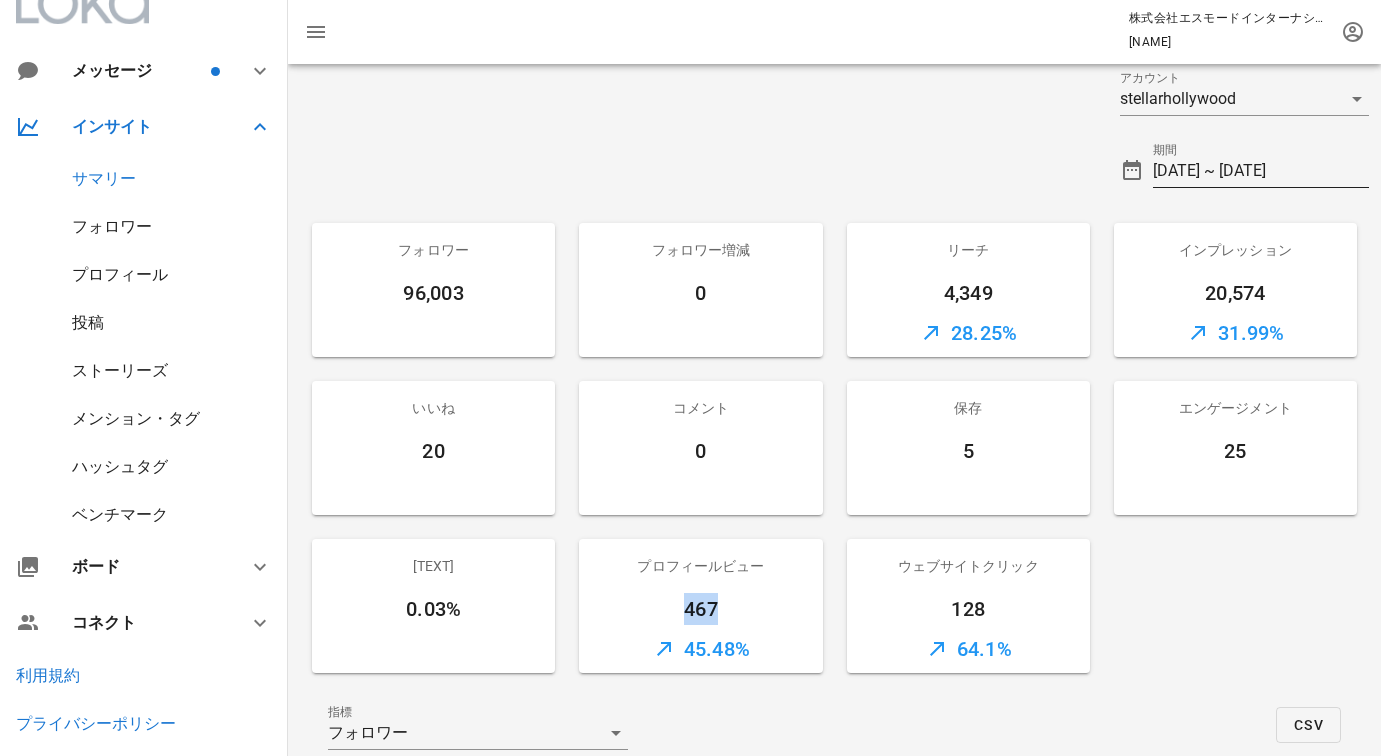 click on "[DATE] ~ [DATE]" at bounding box center (1261, 171) 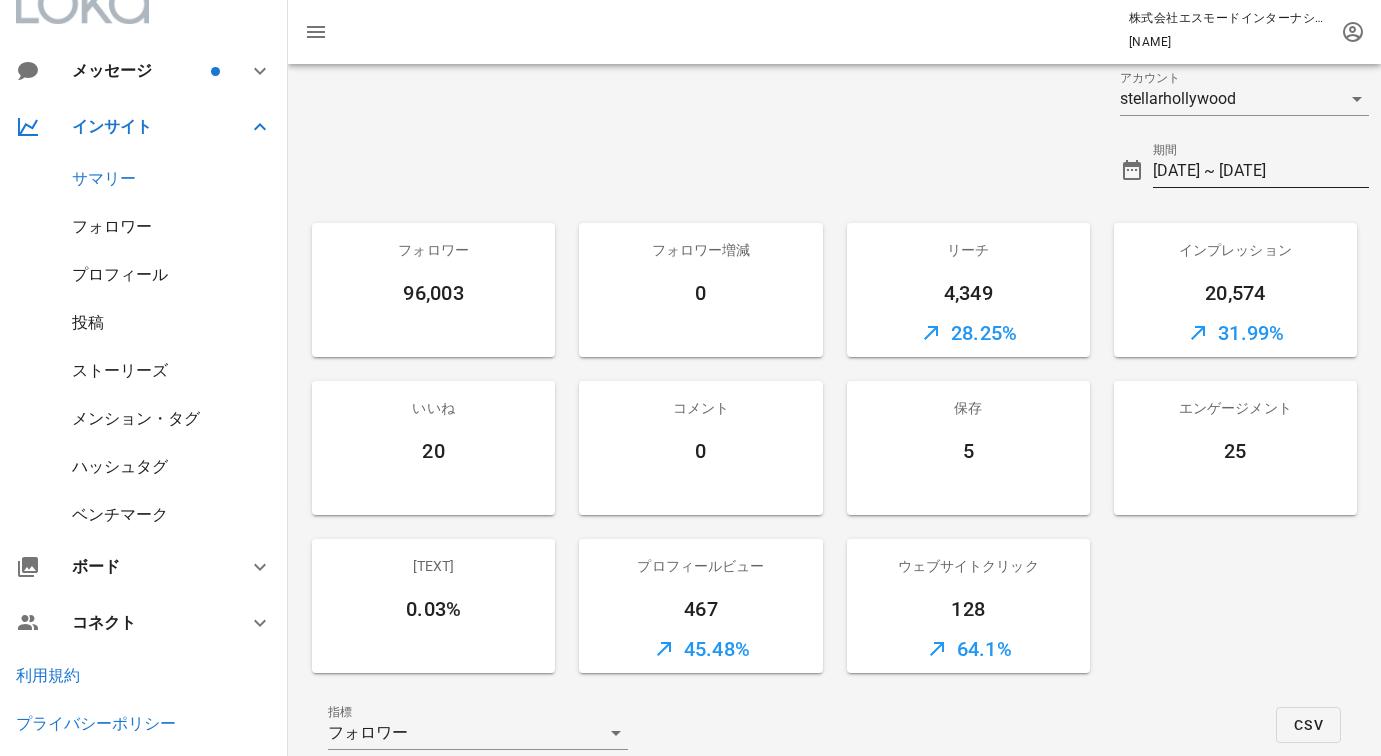 click on "[DATE] ~ [DATE]" at bounding box center (1261, 171) 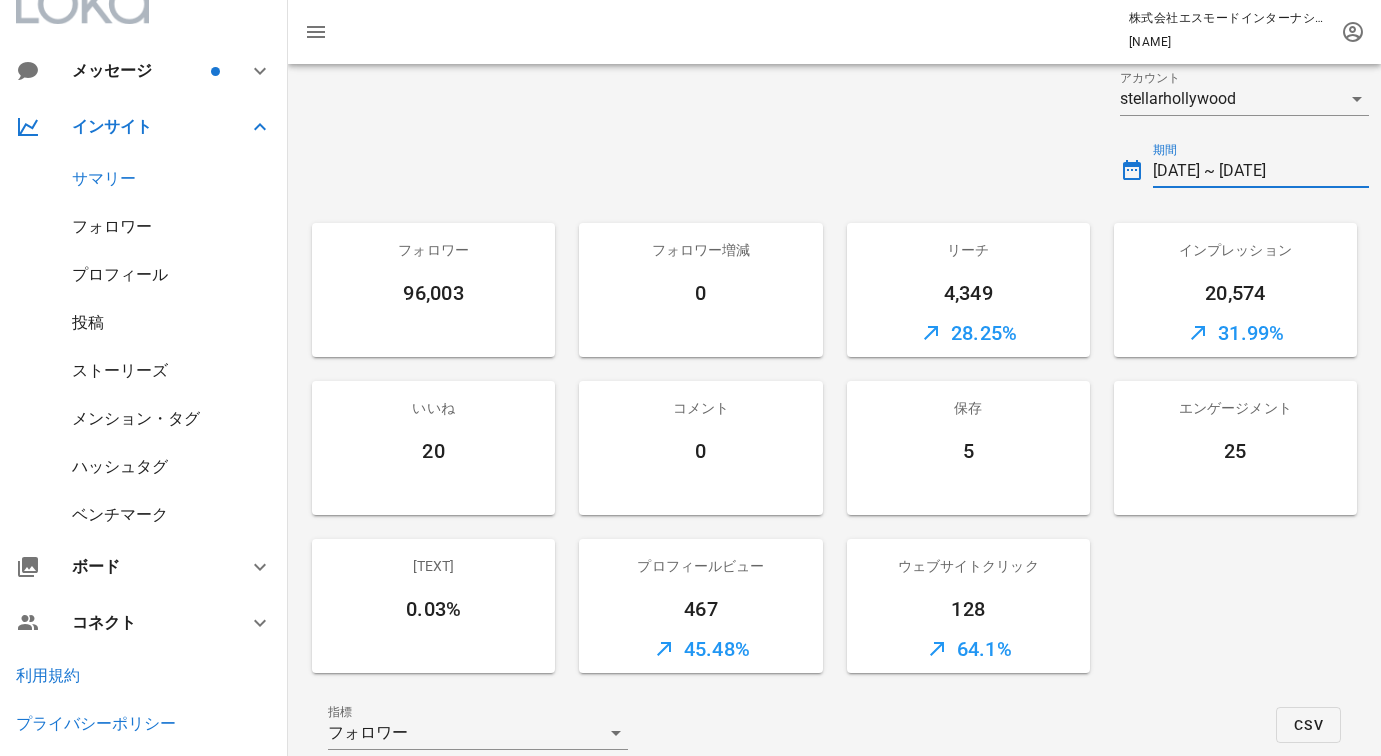 click on "[DATE] ~ [DATE]" at bounding box center [1261, 171] 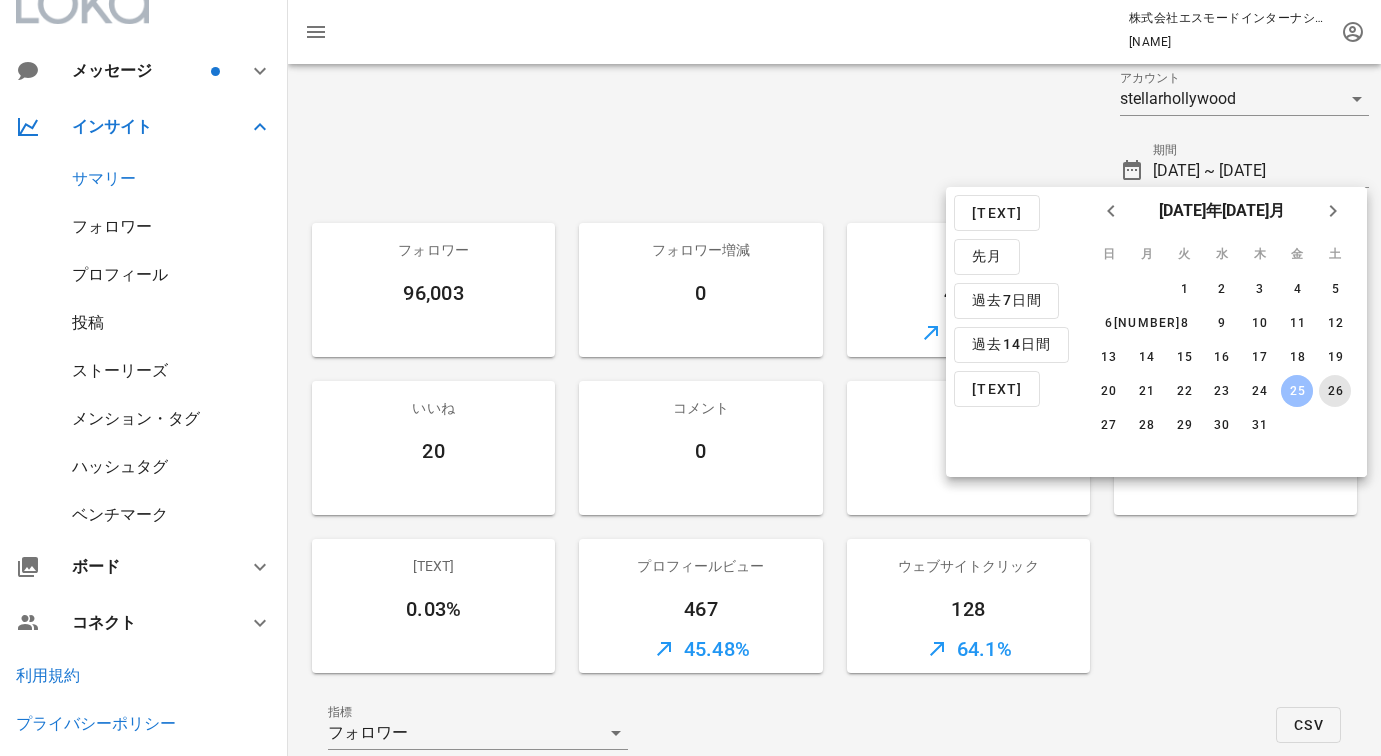 click on "26" at bounding box center (1335, 391) 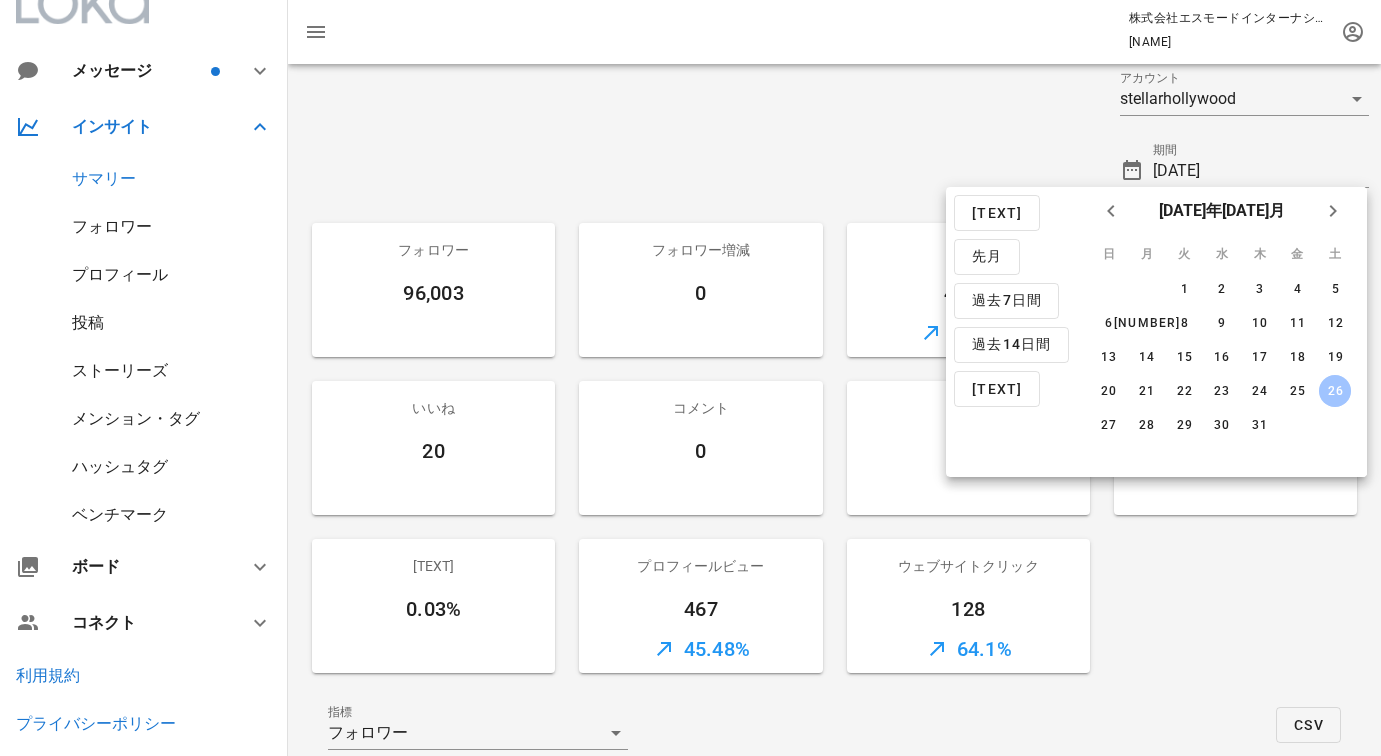 click on "26" at bounding box center (1335, 391) 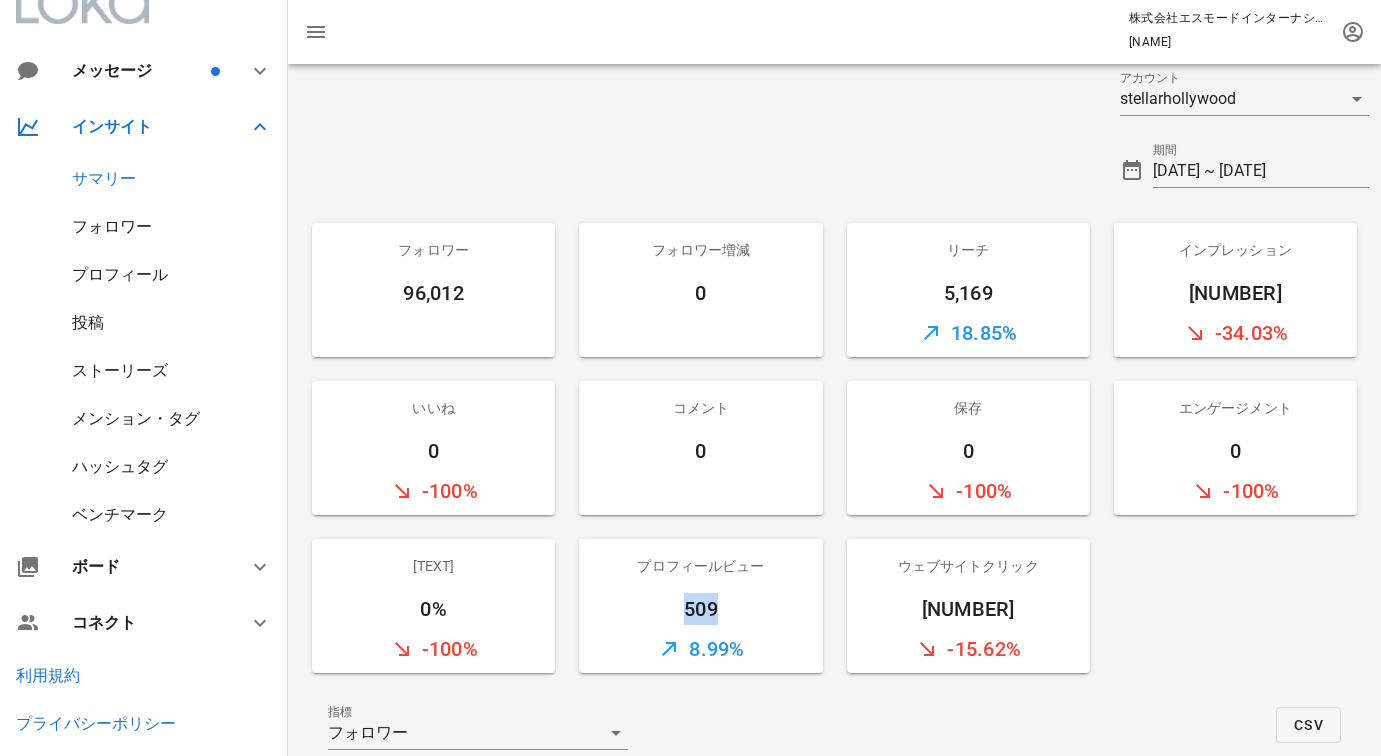 drag, startPoint x: 674, startPoint y: 612, endPoint x: 717, endPoint y: 612, distance: 43 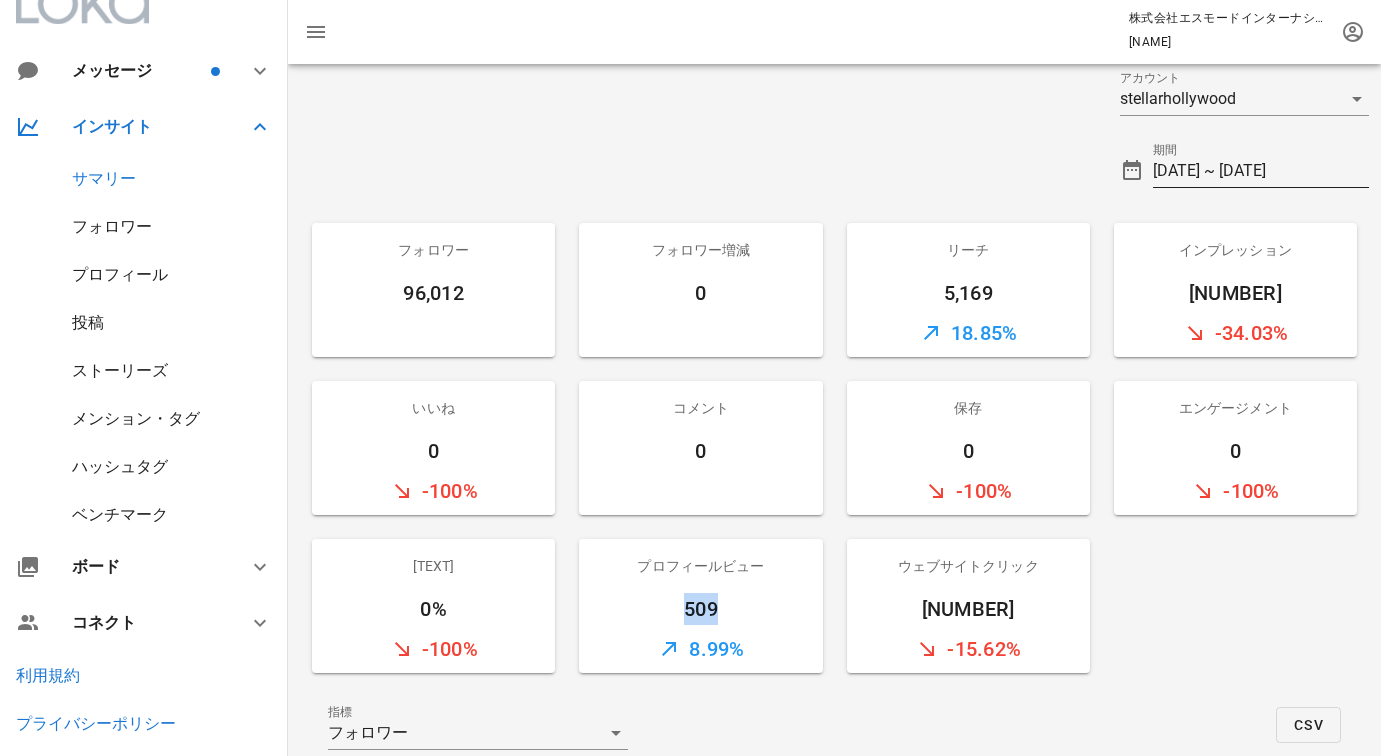 click on "[DATE] ~ [DATE]" at bounding box center [1261, 171] 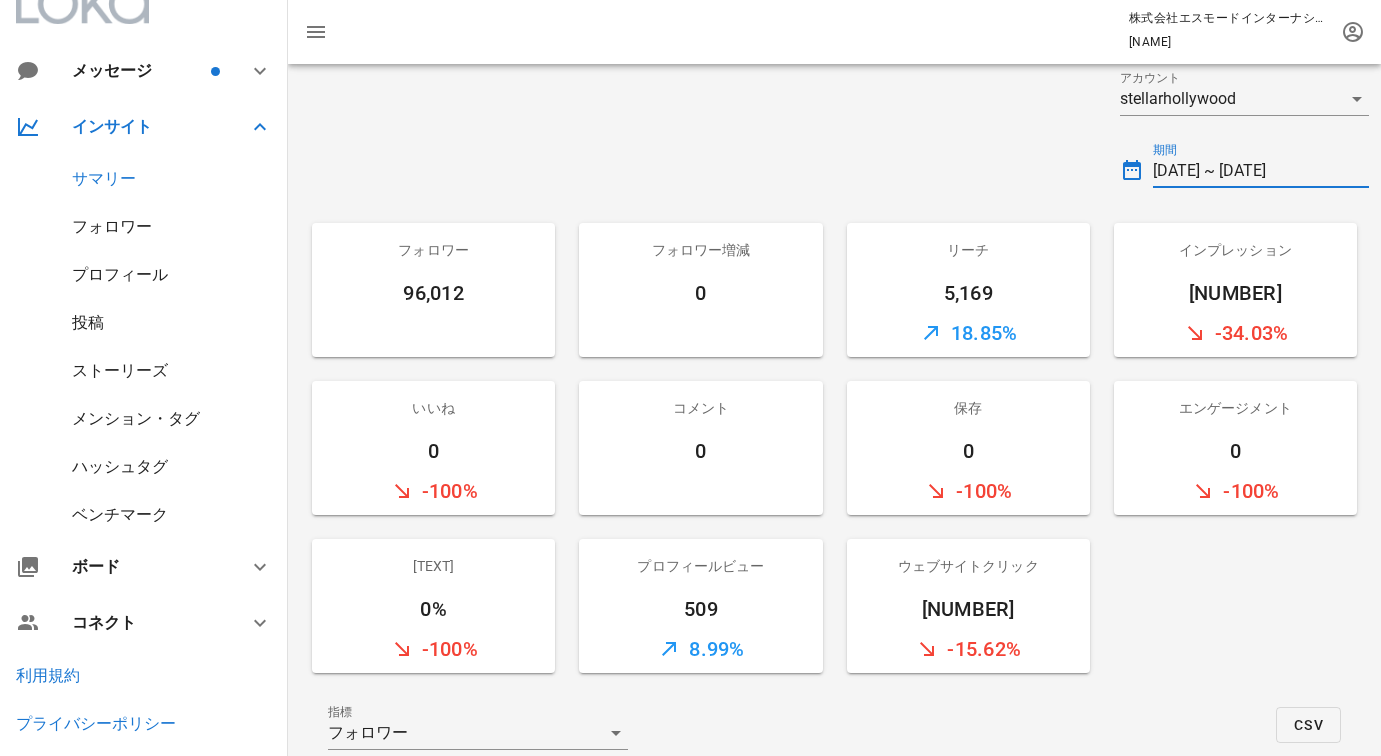 click on "[DATE] ~ [DATE]" at bounding box center [1261, 171] 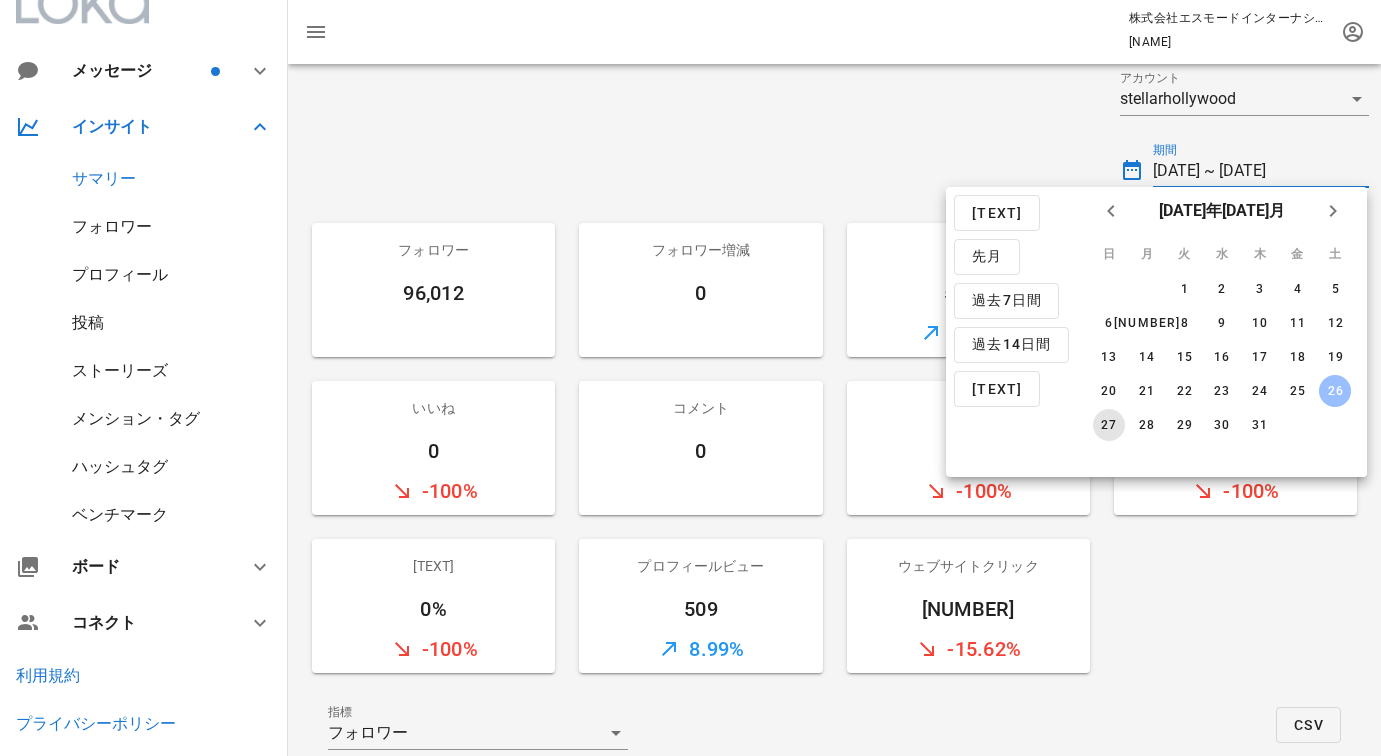 click on "27" at bounding box center (1109, 425) 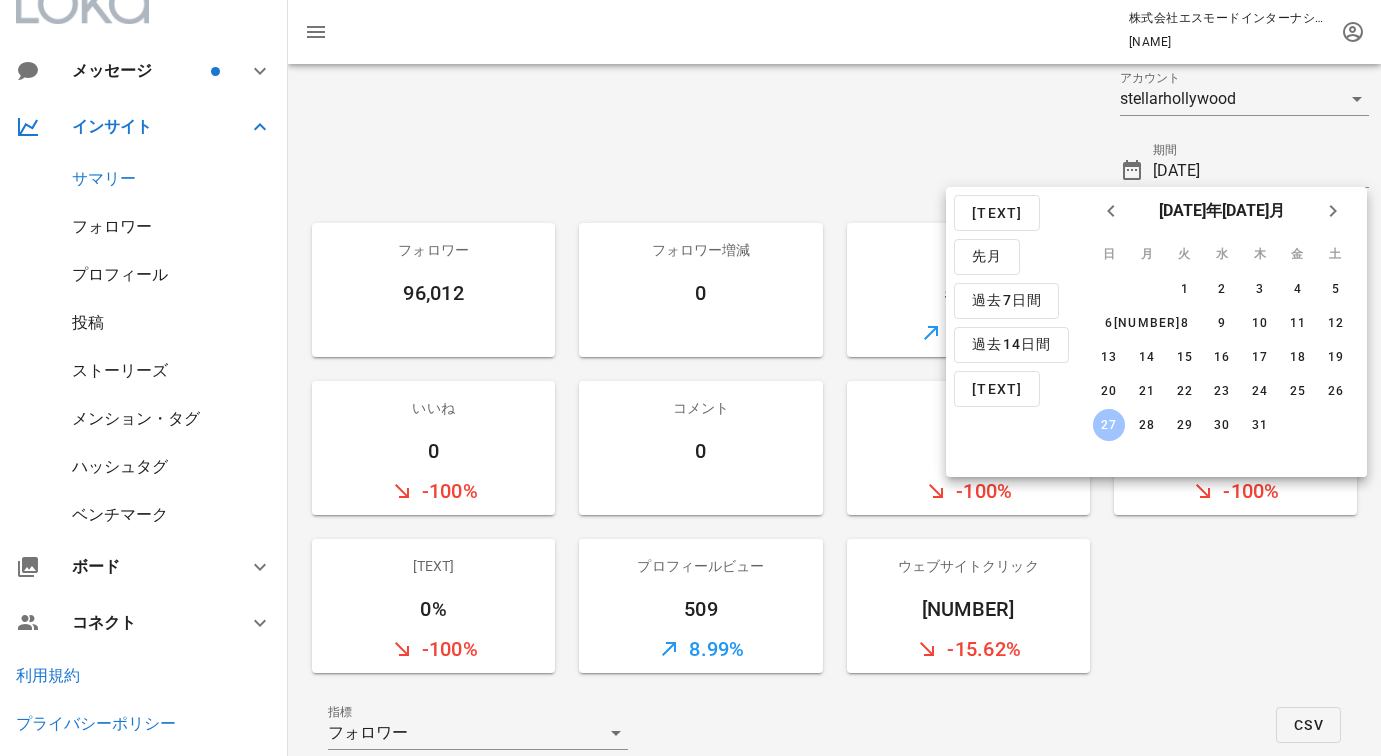 click on "27" at bounding box center [1109, 425] 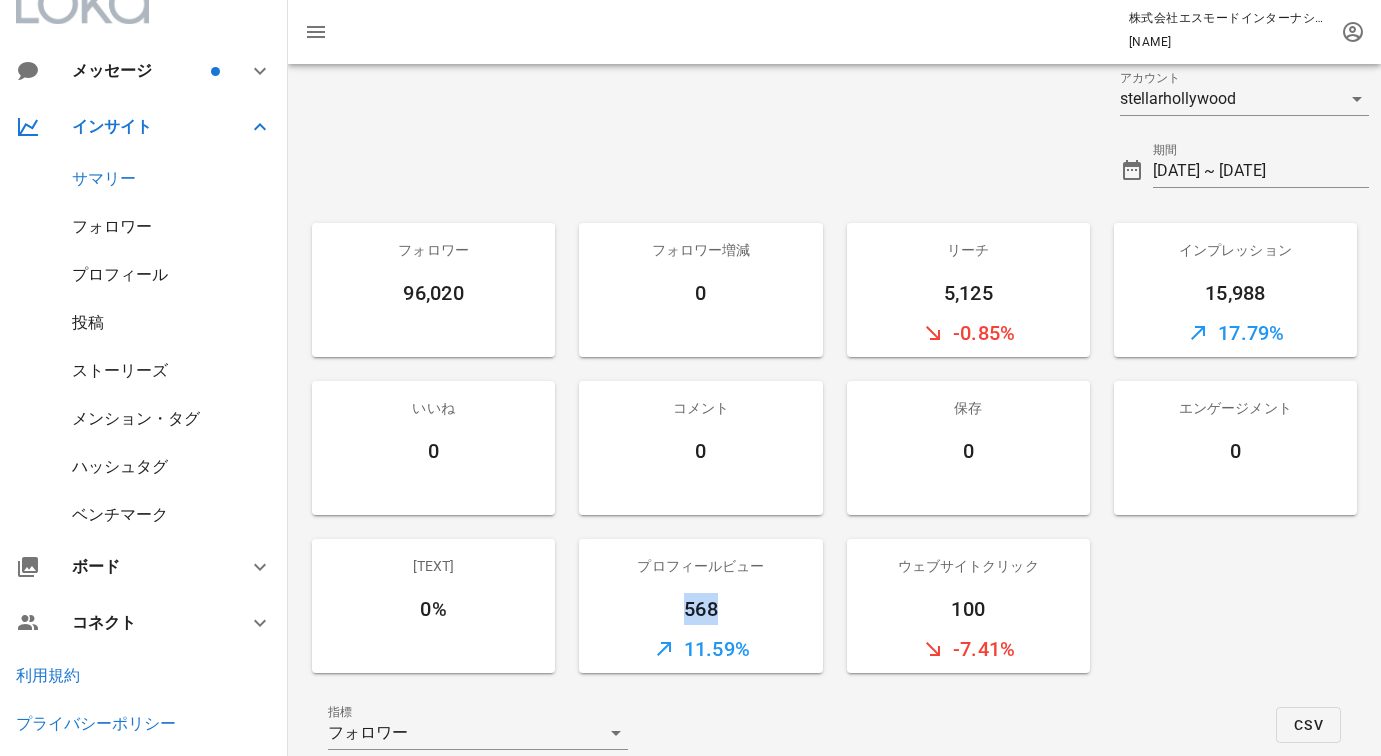 drag, startPoint x: 666, startPoint y: 606, endPoint x: 725, endPoint y: 606, distance: 59 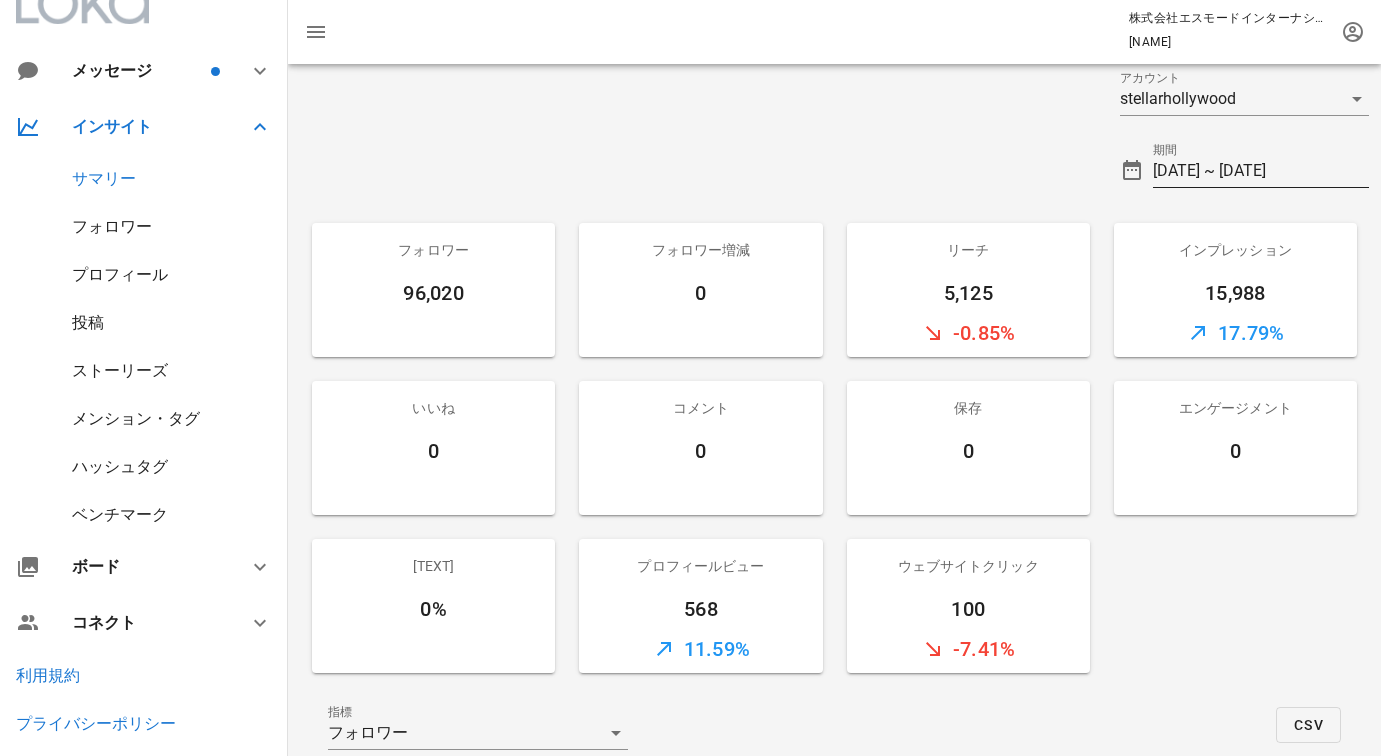click on "[DATE] ~ [DATE]" at bounding box center [1261, 171] 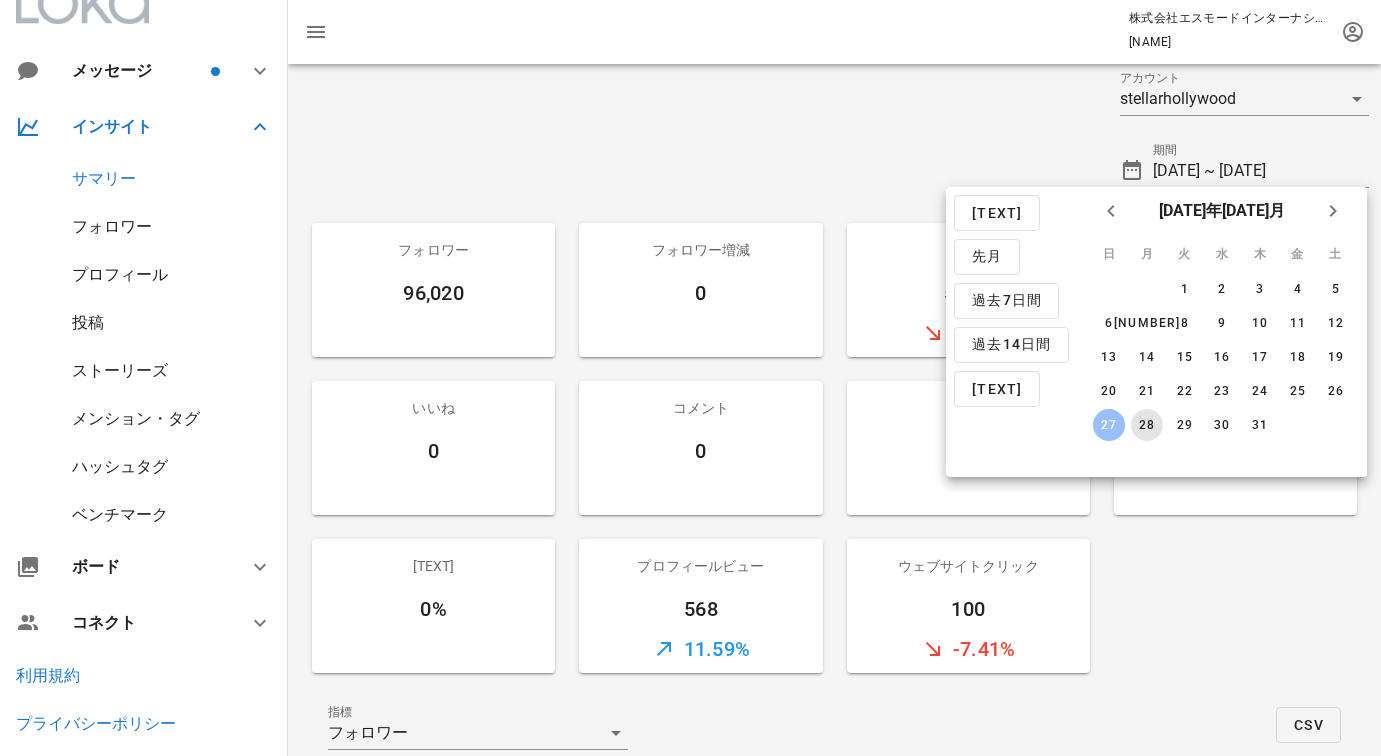 click on "28" at bounding box center (1146, 425) 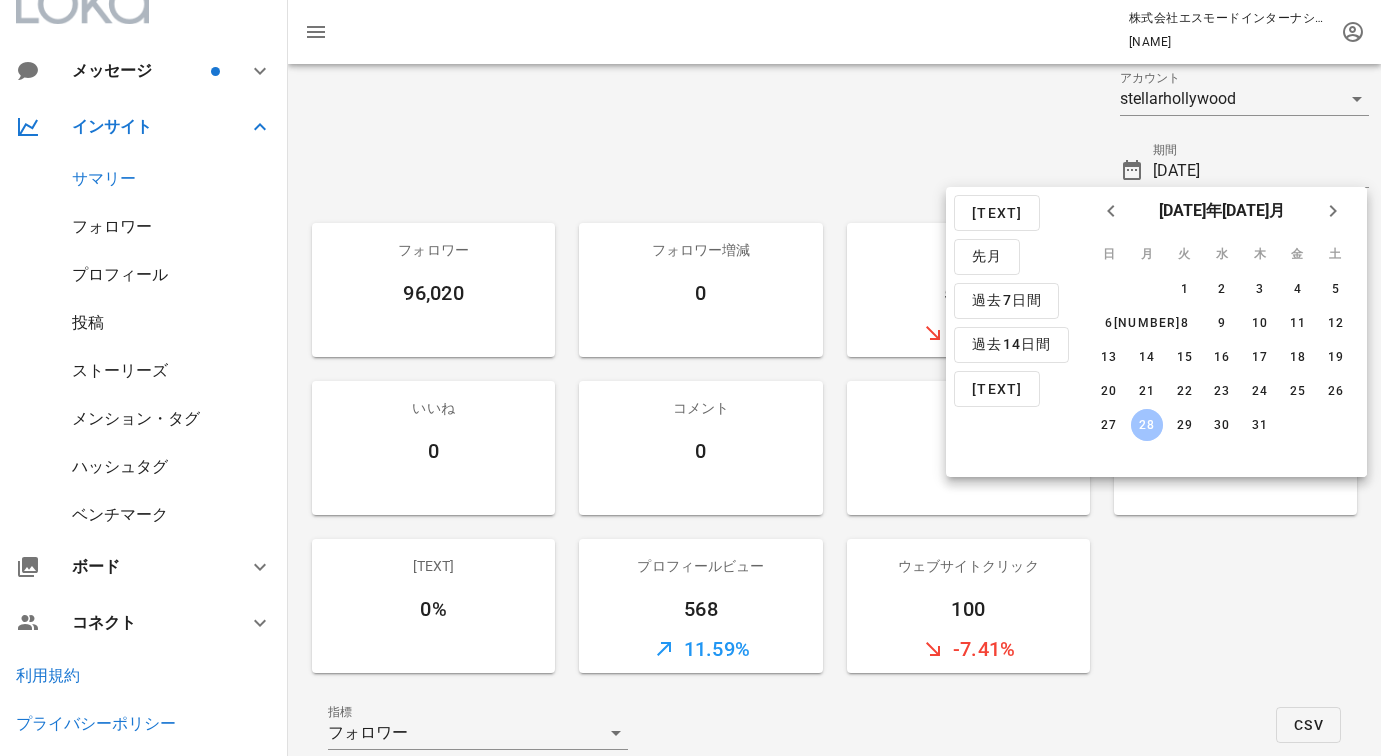 click on "28" at bounding box center (1146, 425) 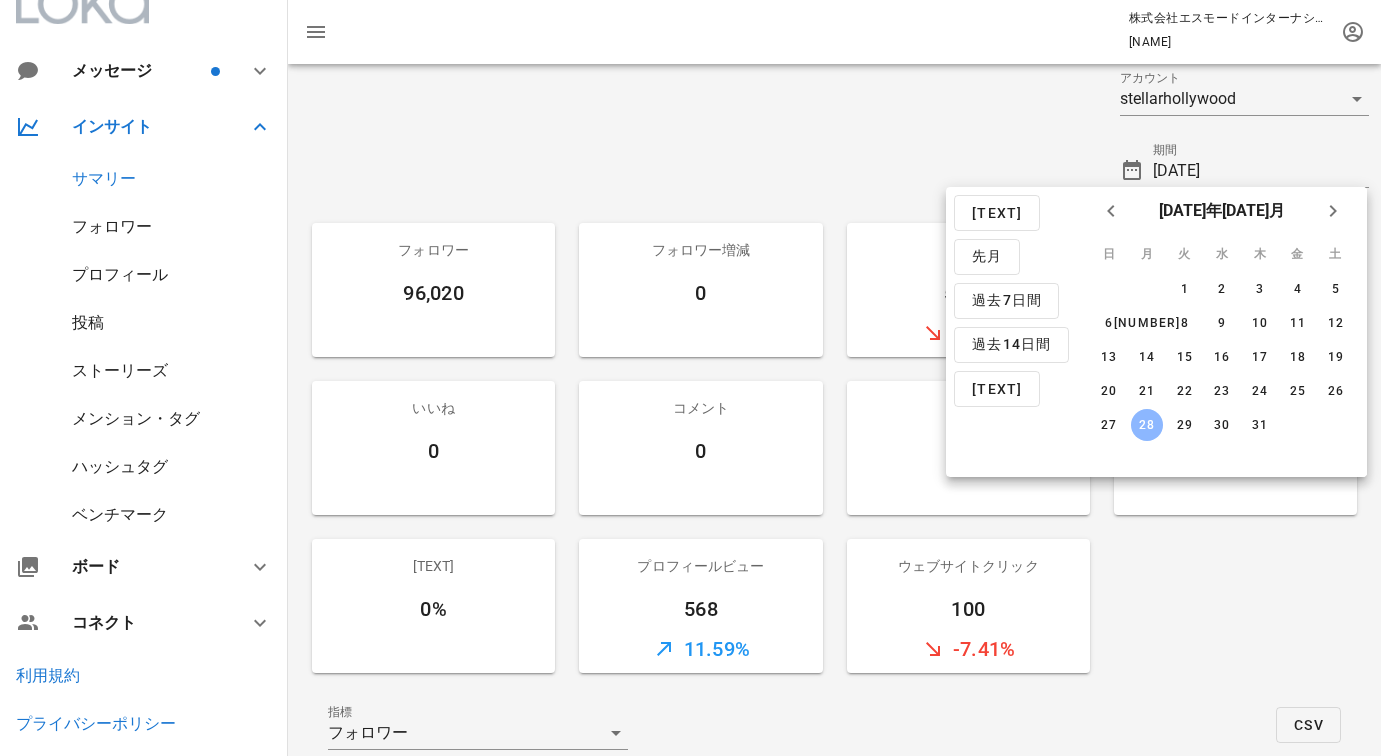type on "[DATE] ~ [DATE]" 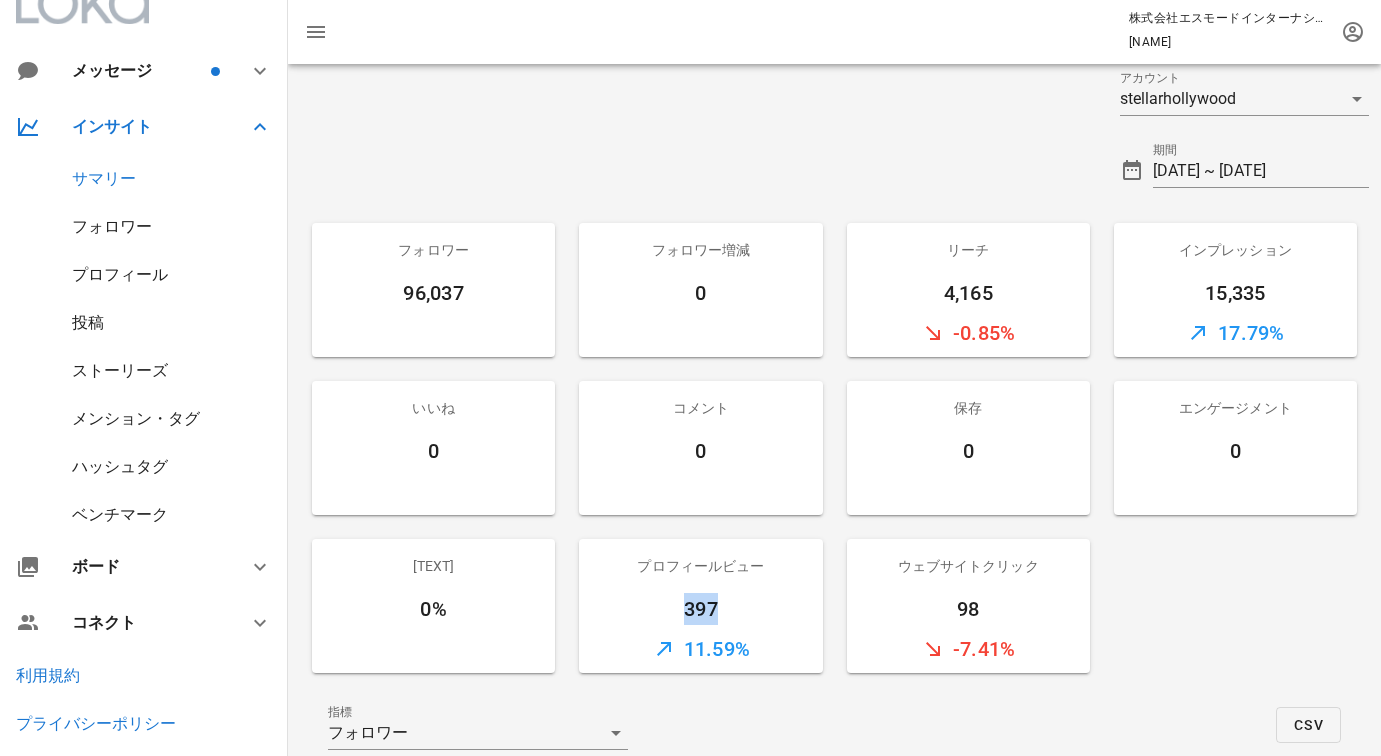 drag, startPoint x: 727, startPoint y: 606, endPoint x: 672, endPoint y: 606, distance: 55 